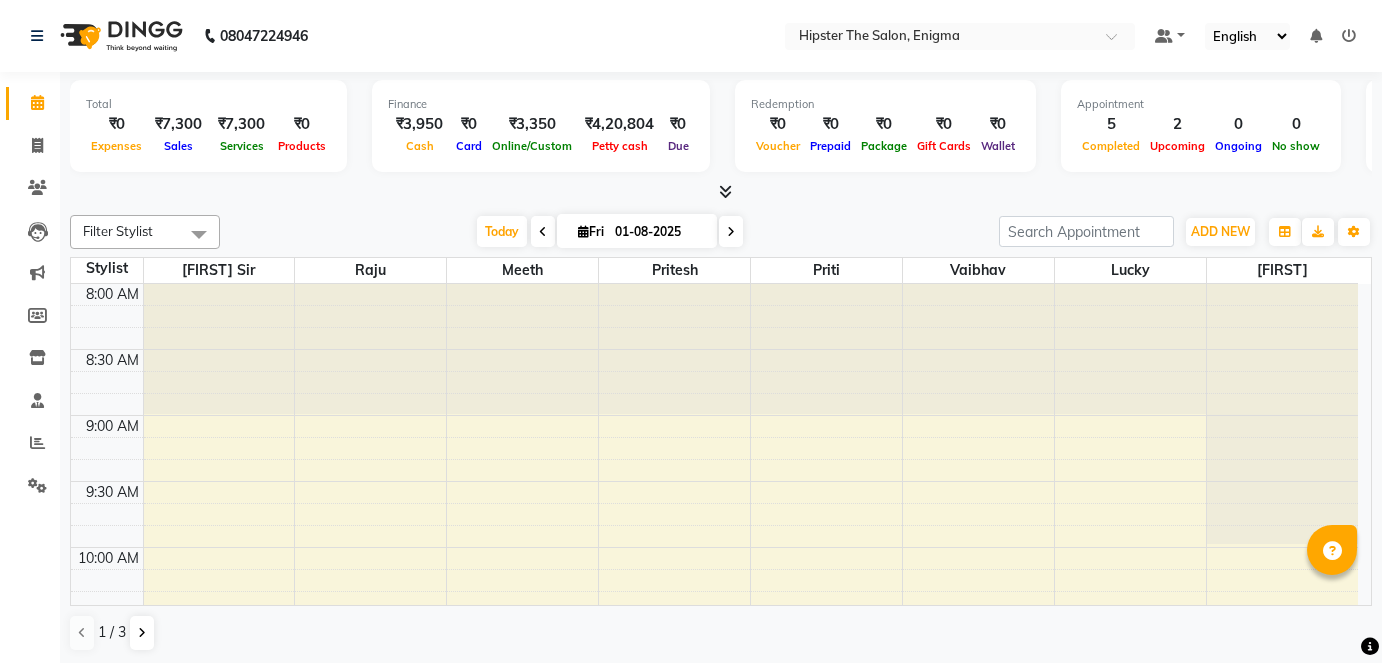 scroll, scrollTop: 0, scrollLeft: 0, axis: both 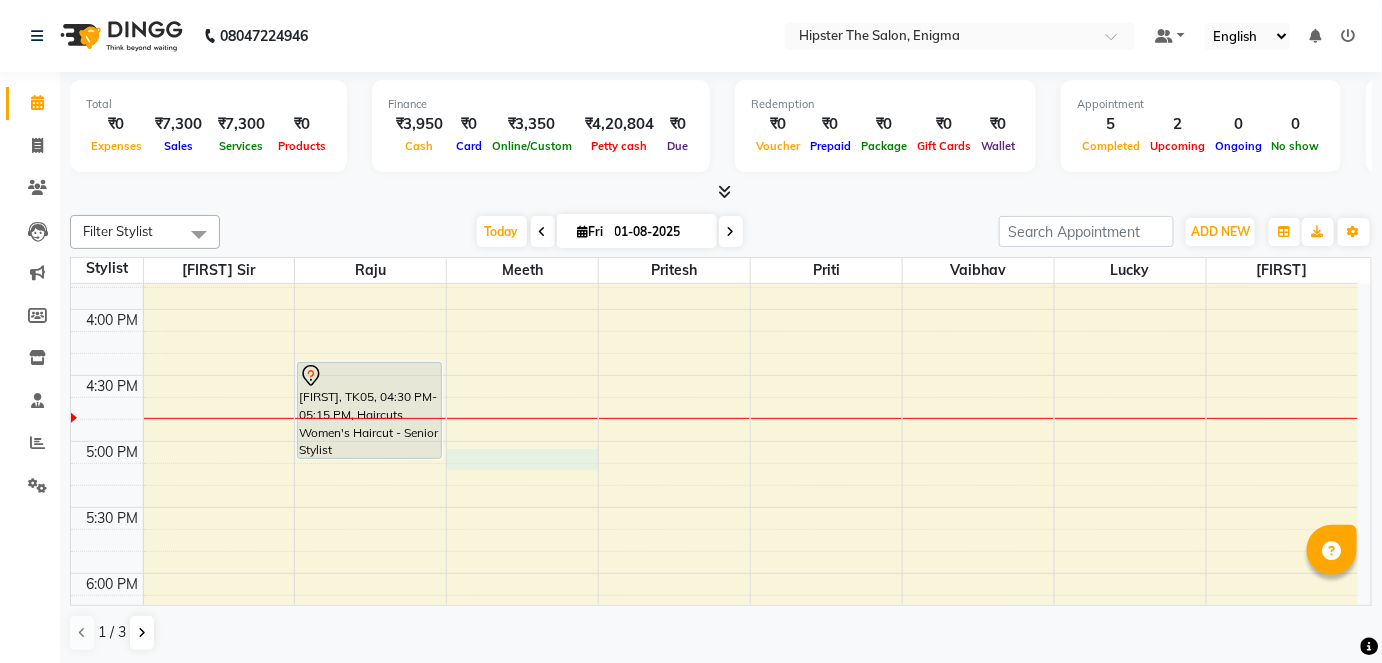 click on "[FIRST] [LAST], TK04, 11:55 AM-12:40 PM, Head Massage Head Massage Aroma Oil,Hair Wash & Blast Dry Hair Wash & Blast Dry - Women's             [FIRST] [LAST], TK05, 04:30 PM-05:15 PM, Haircuts Women's Haircut - Senior Stylist             [FIRST] [LAST], TK06, 08:00 PM-08:20 PM, Head Massage Head Massage Coconut Oil     [FIRST] [LAST], TK03, 12:00 PM-12:30 PM, Haircuts Men's Haircut - Junior Stylist     [FIRST] [LAST], TK01, 01:30 PM-02:15 PM, Hair Colour (Inward Pricing) Root Touch Up 1 Inch     [FIRST] [LAST], TK02, 11:45 AM-02:40 PM, Pedicure Aroma Pedicure,Manicure Aroma Manicure,Gel Polish Gel Polish Hand,Gel Polish Gel Polish Feet" at bounding box center [714, 177] 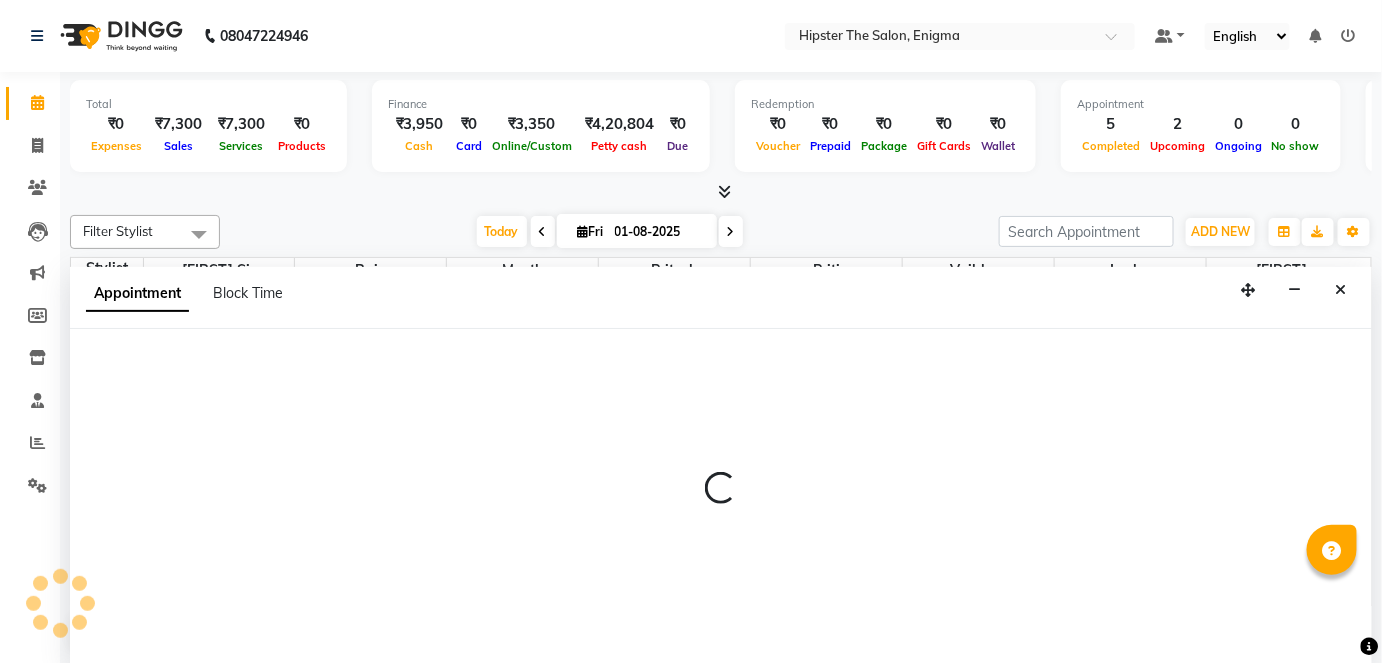 select on "85573" 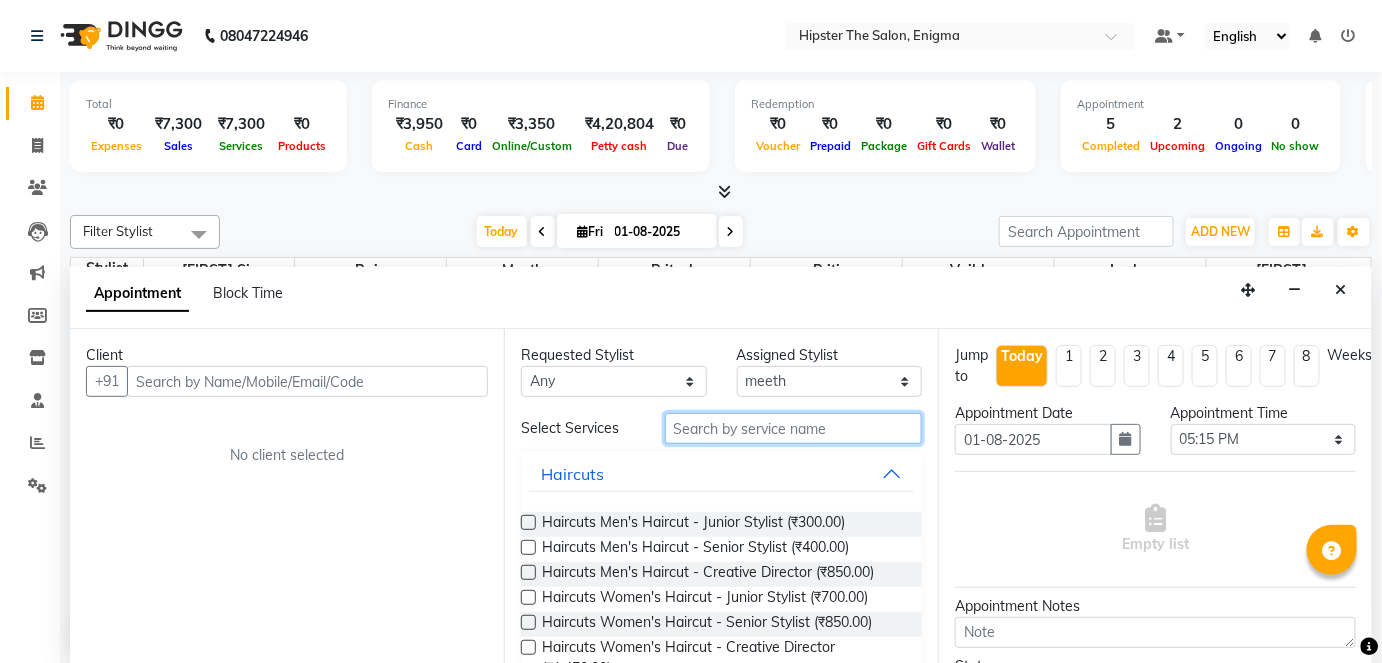 click at bounding box center [793, 428] 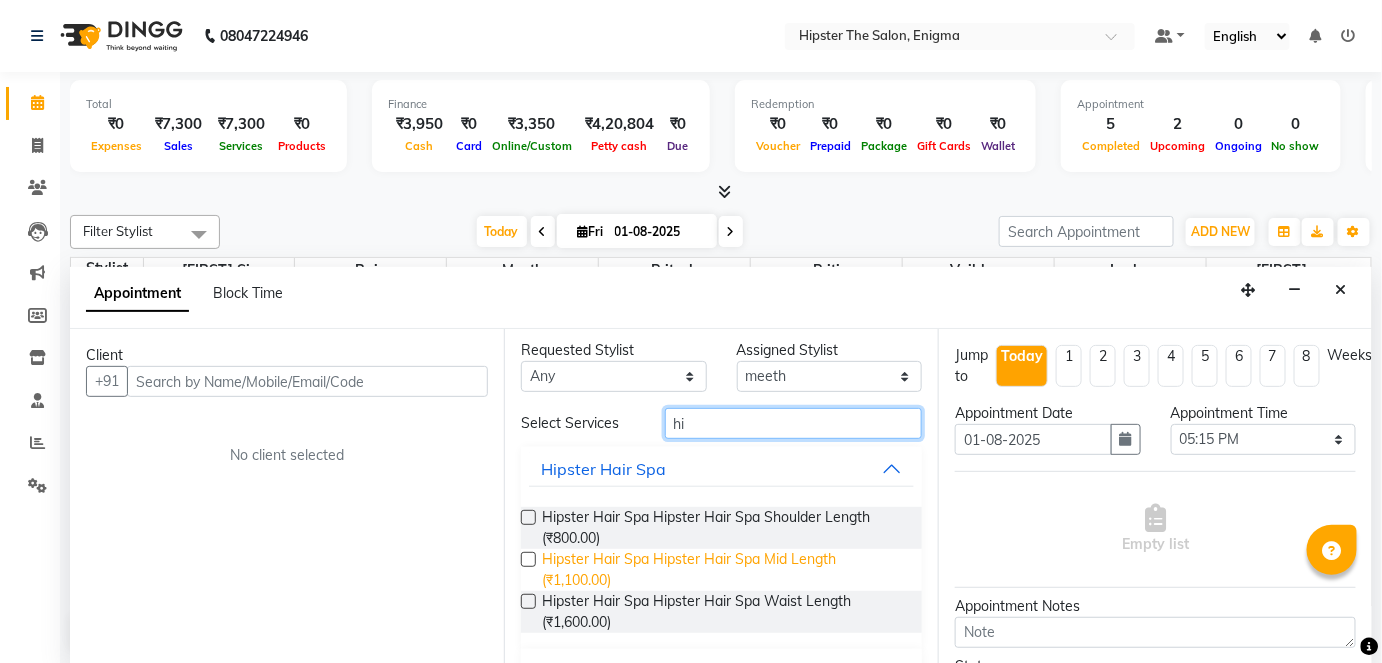 scroll, scrollTop: 0, scrollLeft: 0, axis: both 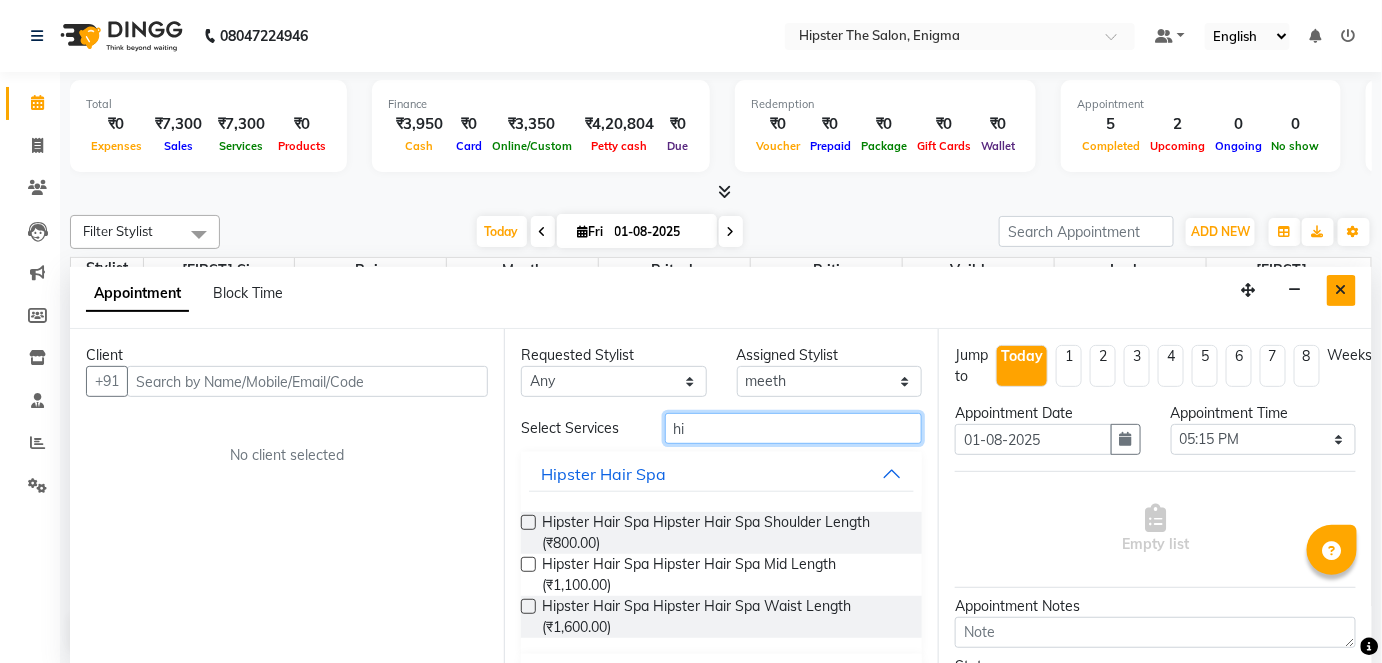 type on "hi" 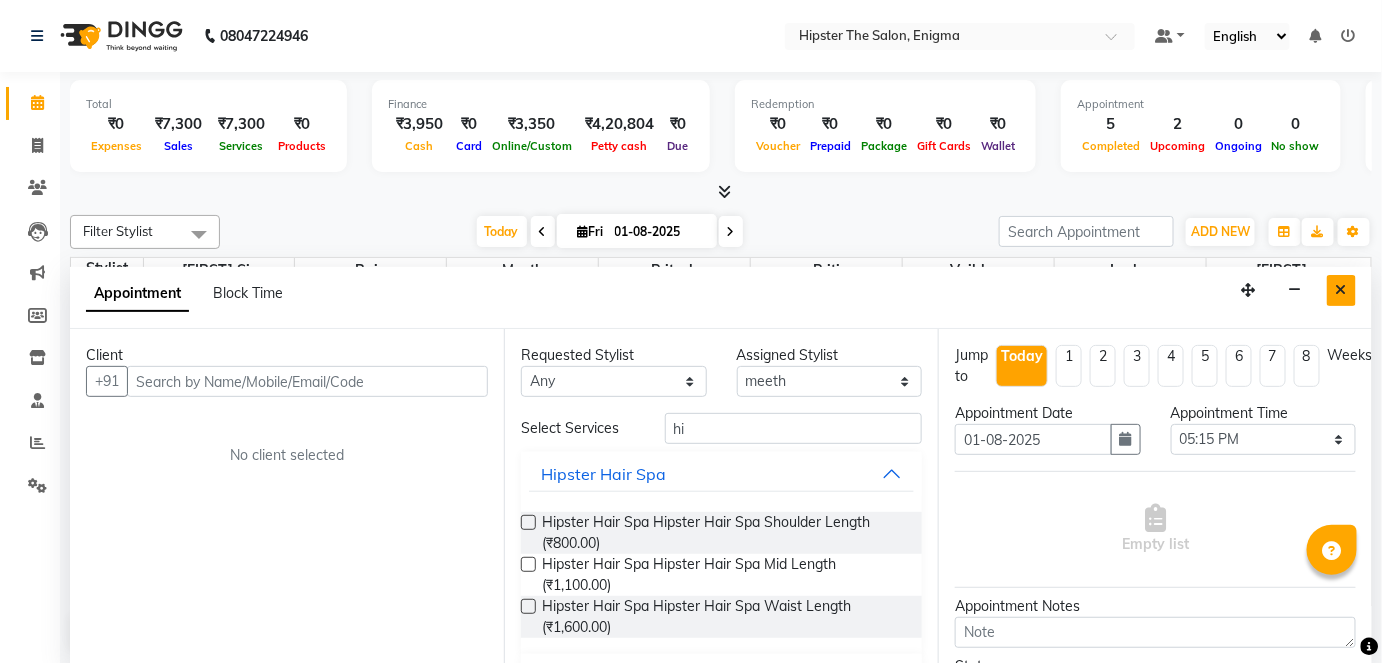 click at bounding box center (1341, 290) 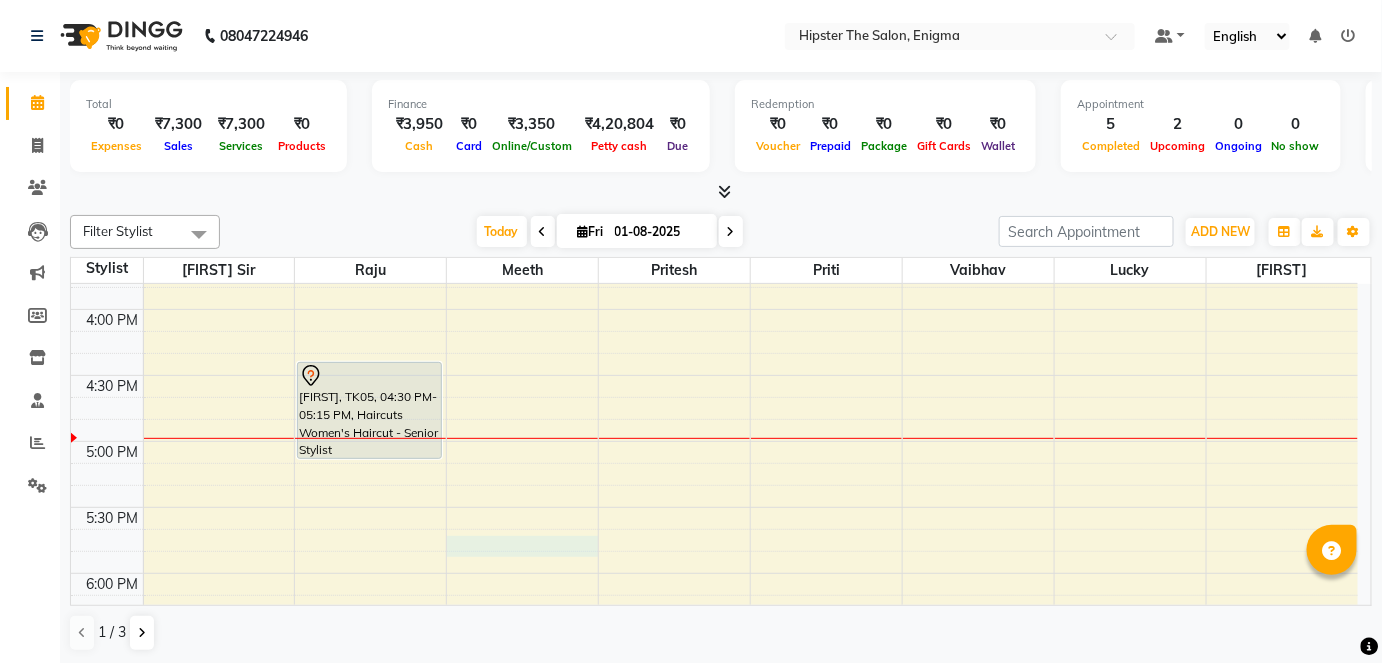 click on "[FIRST] [LAST], TK04, 11:55 AM-12:40 PM, Head Massage Head Massage Aroma Oil,Hair Wash & Blast Dry Hair Wash & Blast Dry - Women's             [FIRST] [LAST], TK05, 04:30 PM-05:15 PM, Haircuts Women's Haircut - Senior Stylist             [FIRST] [LAST], TK06, 08:00 PM-08:20 PM, Head Massage Head Massage Coconut Oil     [FIRST] [LAST], TK03, 12:00 PM-12:30 PM, Haircuts Men's Haircut - Junior Stylist     [FIRST] [LAST], TK01, 01:30 PM-02:15 PM, Hair Colour (Inward Pricing) Root Touch Up 1 Inch     [FIRST] [LAST], TK02, 11:45 AM-02:40 PM, Pedicure Aroma Pedicure,Manicure Aroma Manicure,Gel Polish Gel Polish Hand,Gel Polish Gel Polish Feet" at bounding box center [714, 177] 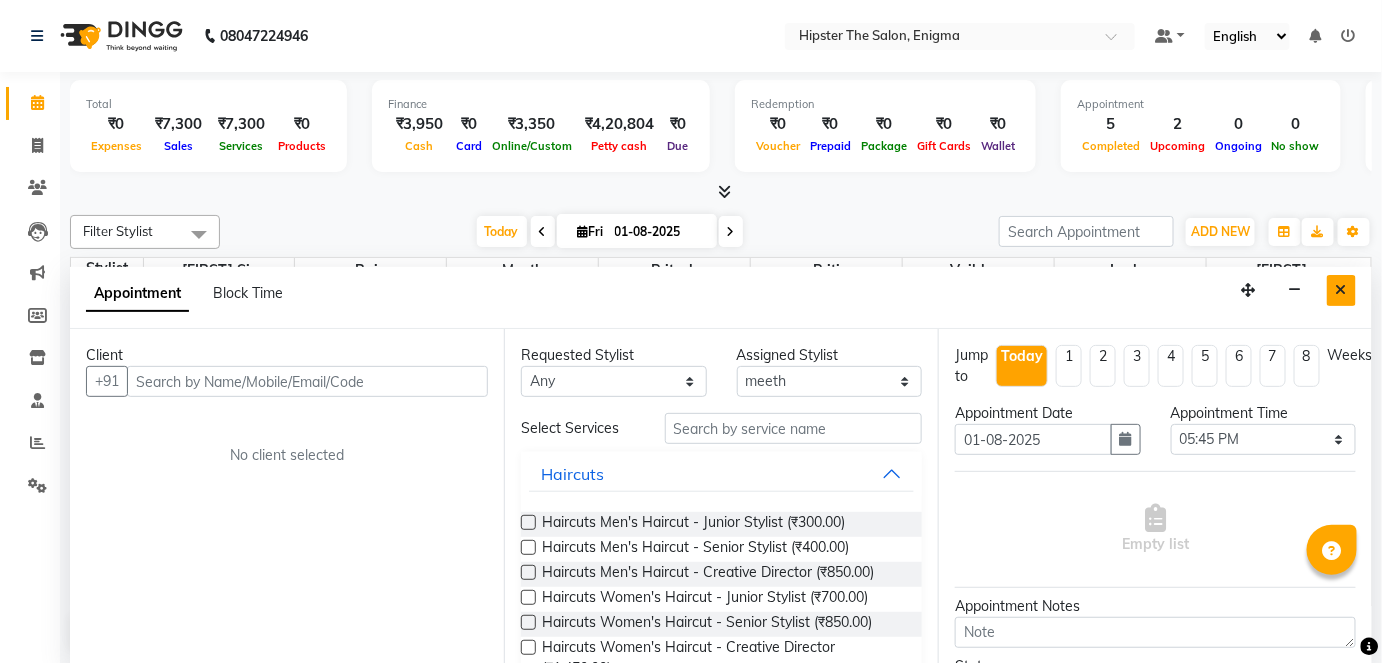 click at bounding box center [1341, 290] 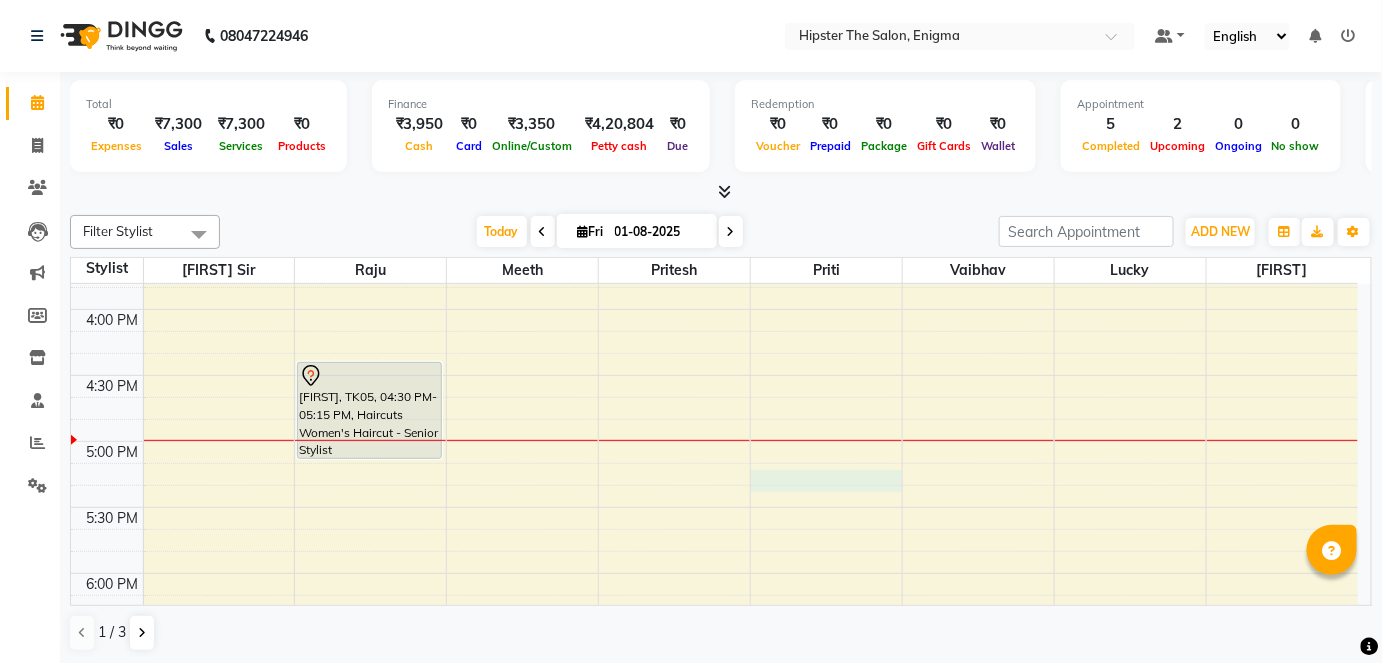 click on "[FIRST] [LAST], TK04, 11:55 AM-12:40 PM, Head Massage Head Massage Aroma Oil,Hair Wash & Blast Dry Hair Wash & Blast Dry - Women's             [FIRST] [LAST], TK05, 04:30 PM-05:15 PM, Haircuts Women's Haircut - Senior Stylist             [FIRST] [LAST], TK06, 08:00 PM-08:20 PM, Head Massage Head Massage Coconut Oil     [FIRST] [LAST], TK03, 12:00 PM-12:30 PM, Haircuts Men's Haircut - Junior Stylist     [FIRST] [LAST], TK01, 01:30 PM-02:15 PM, Hair Colour (Inward Pricing) Root Touch Up 1 Inch     [FIRST] [LAST], TK02, 11:45 AM-02:40 PM, Pedicure Aroma Pedicure,Manicure Aroma Manicure,Gel Polish Gel Polish Hand,Gel Polish Gel Polish Feet" at bounding box center (714, 177) 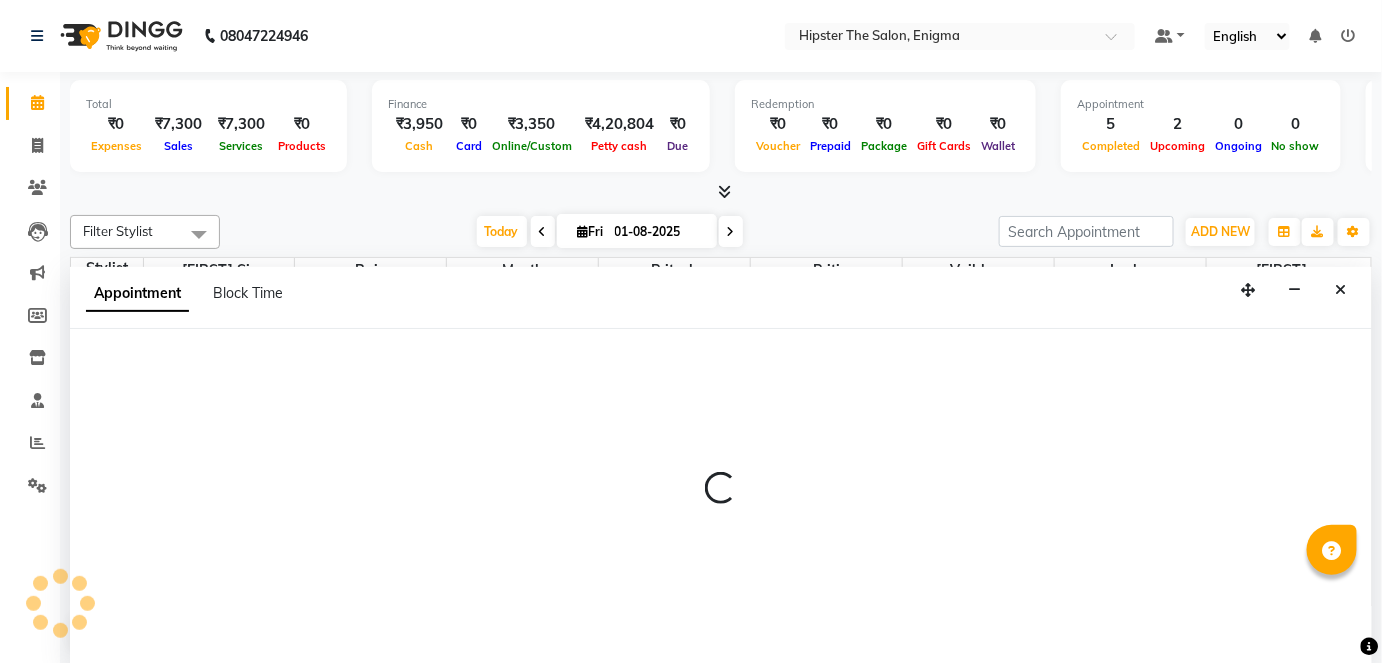 select on "85574" 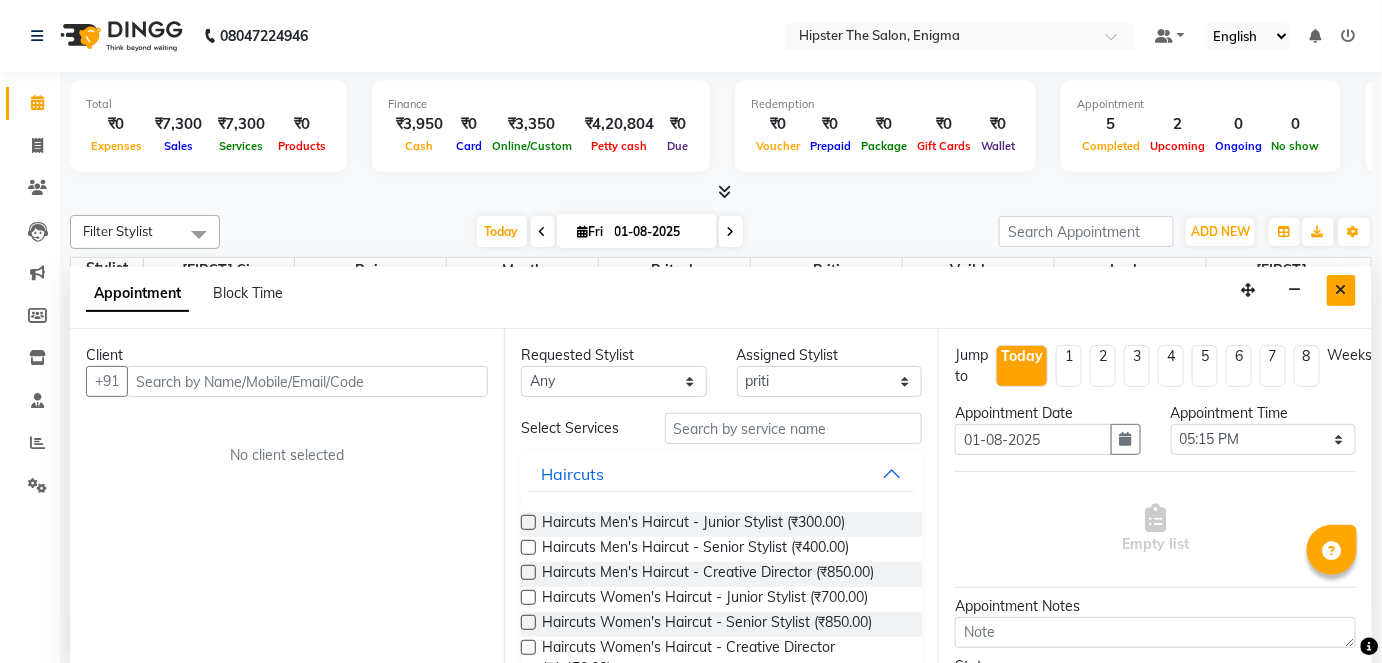 click at bounding box center (1341, 290) 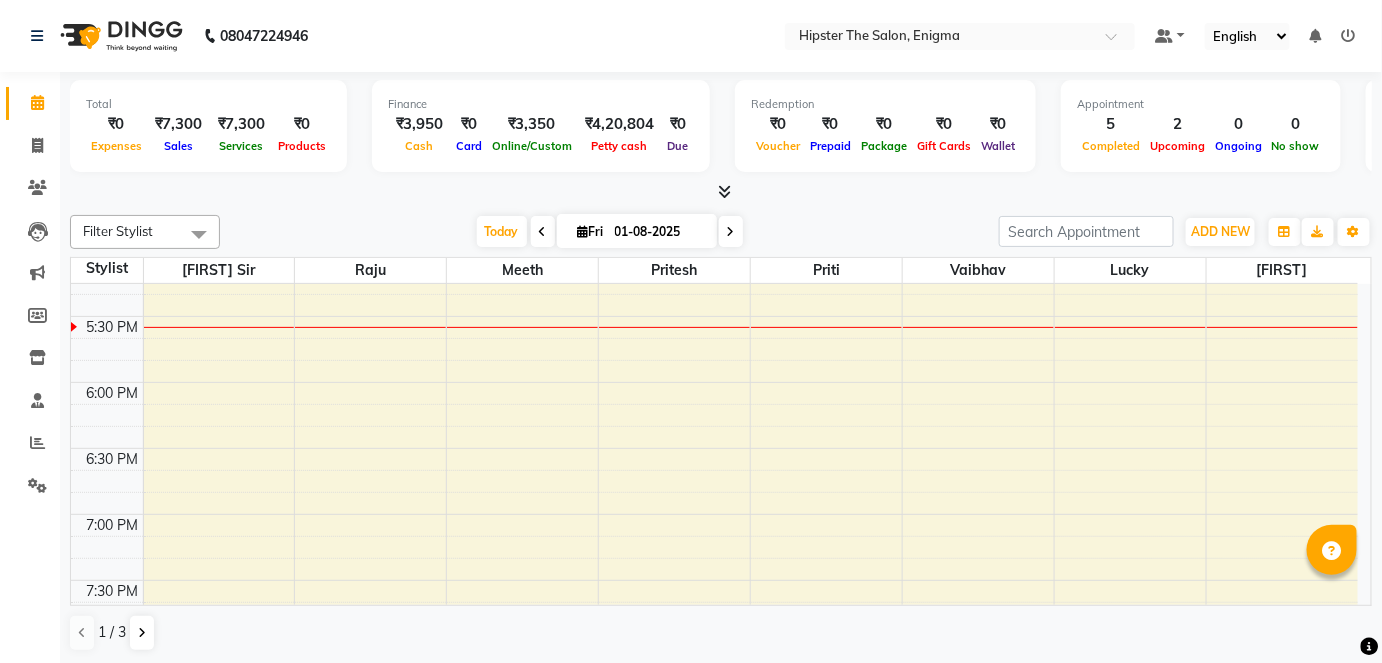 scroll, scrollTop: 1221, scrollLeft: 0, axis: vertical 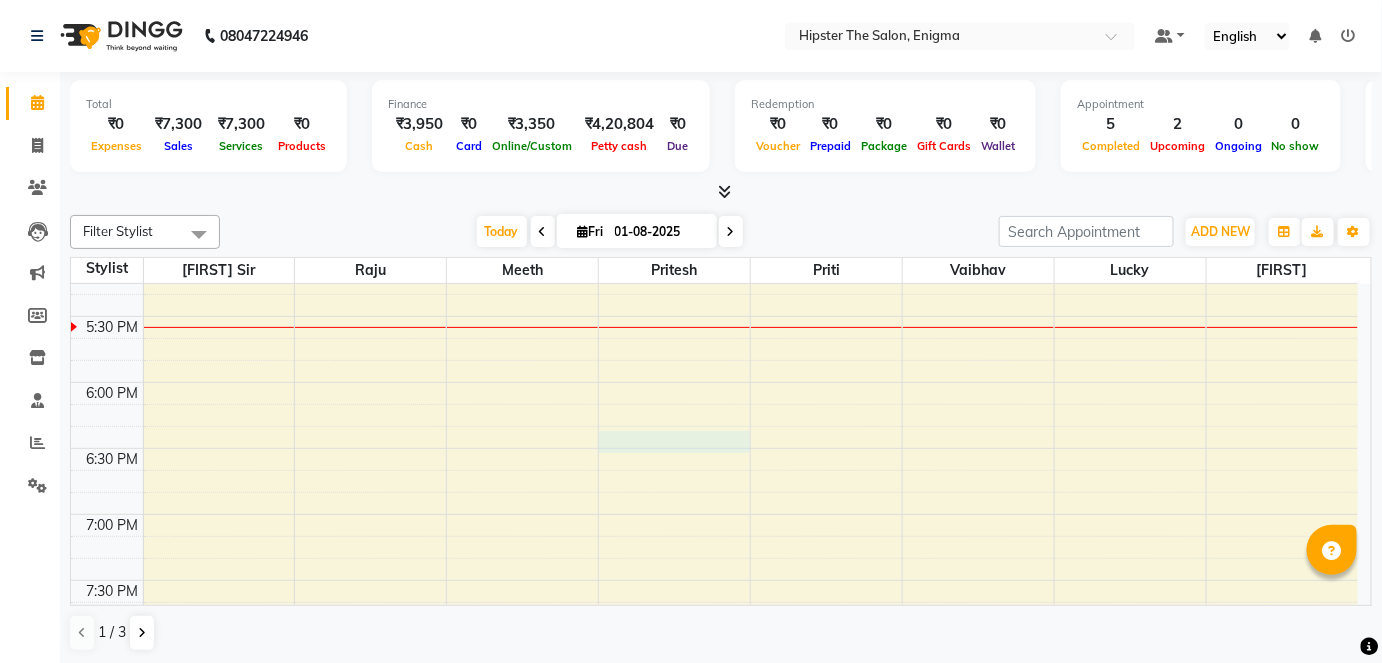 click on "[FIRST] [LAST], TK04, 11:55 AM-12:40 PM, Head Massage Head Massage Aroma Oil,Hair Wash & Blast Dry Hair Wash & Blast Dry - Women's             [FIRST] [LAST], TK05, 04:30 PM-05:15 PM, Haircuts Women's Haircut - Senior Stylist             [FIRST] [LAST], TK06, 08:00 PM-08:20 PM, Head Massage Head Massage Coconut Oil     [FIRST] [LAST], TK03, 12:00 PM-12:30 PM, Haircuts Men's Haircut - Junior Stylist     [FIRST] [LAST], TK01, 01:30 PM-02:15 PM, Hair Colour (Inward Pricing) Root Touch Up 1 Inch     [FIRST] [LAST], TK02, 11:45 AM-02:40 PM, Pedicure Aroma Pedicure,Manicure Aroma Manicure,Gel Polish Gel Polish Hand,Gel Polish Gel Polish Feet" at bounding box center [714, -14] 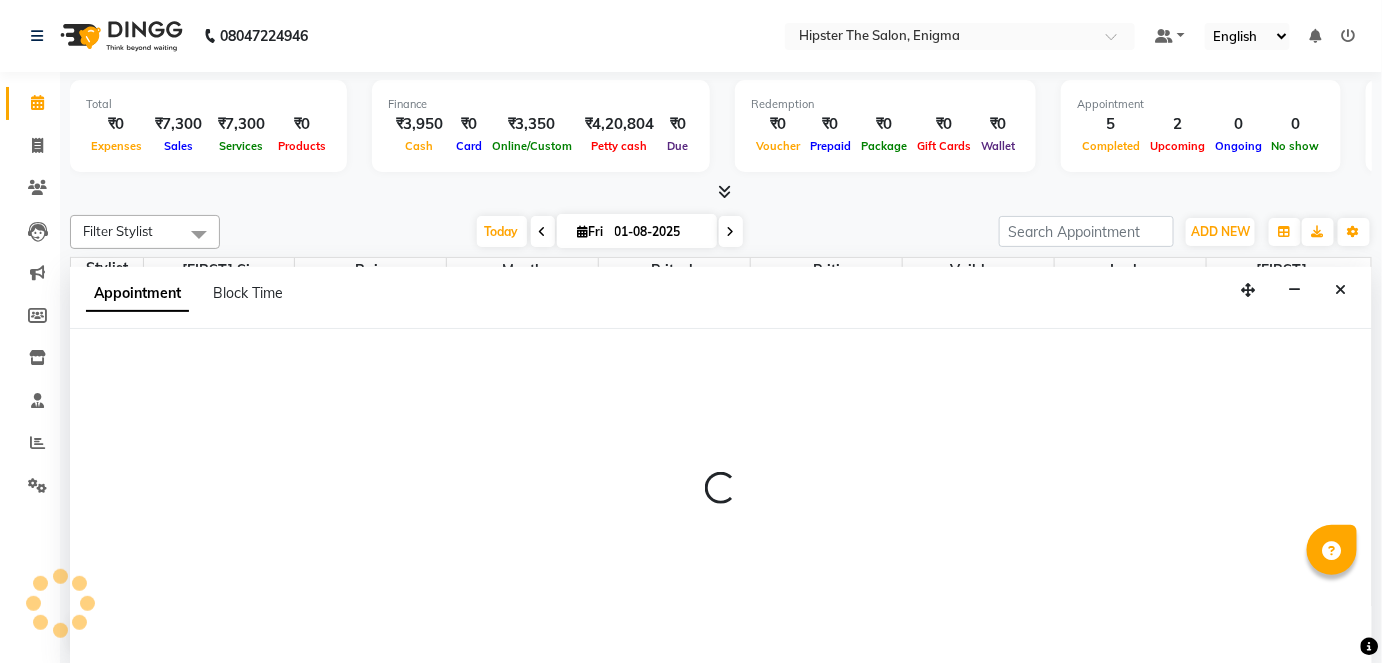 select on "85797" 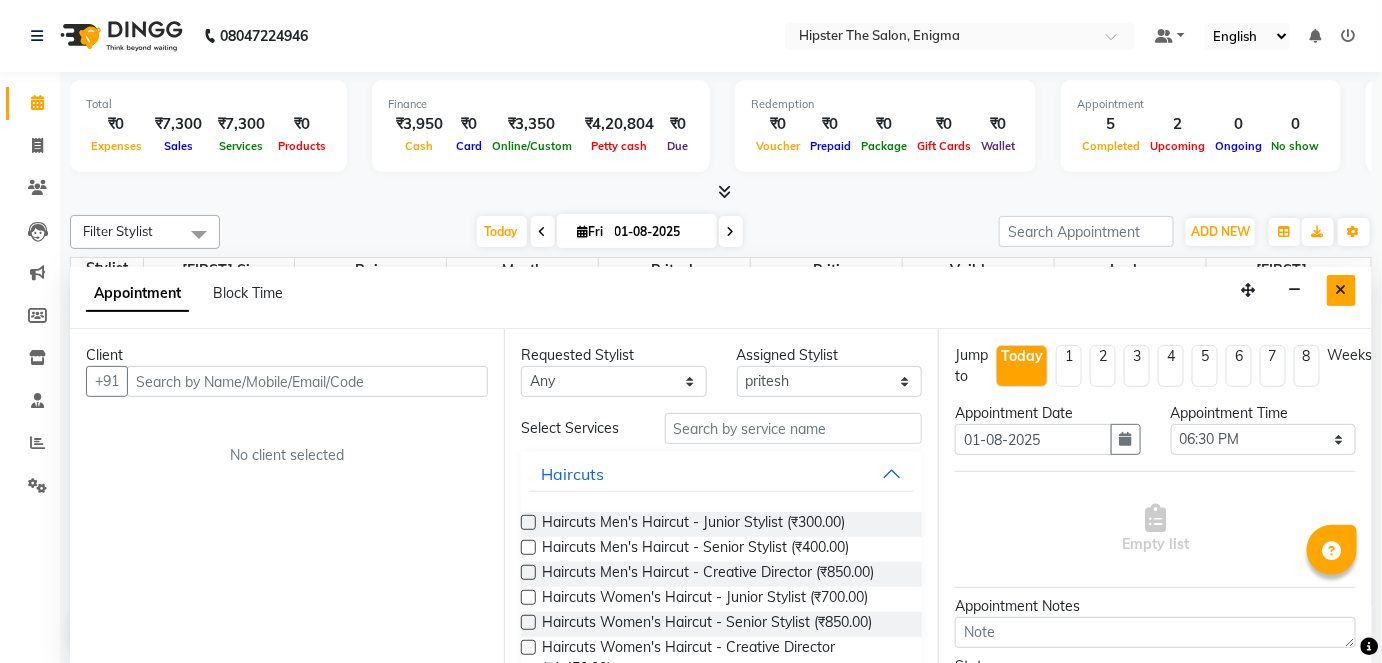 click at bounding box center (1341, 290) 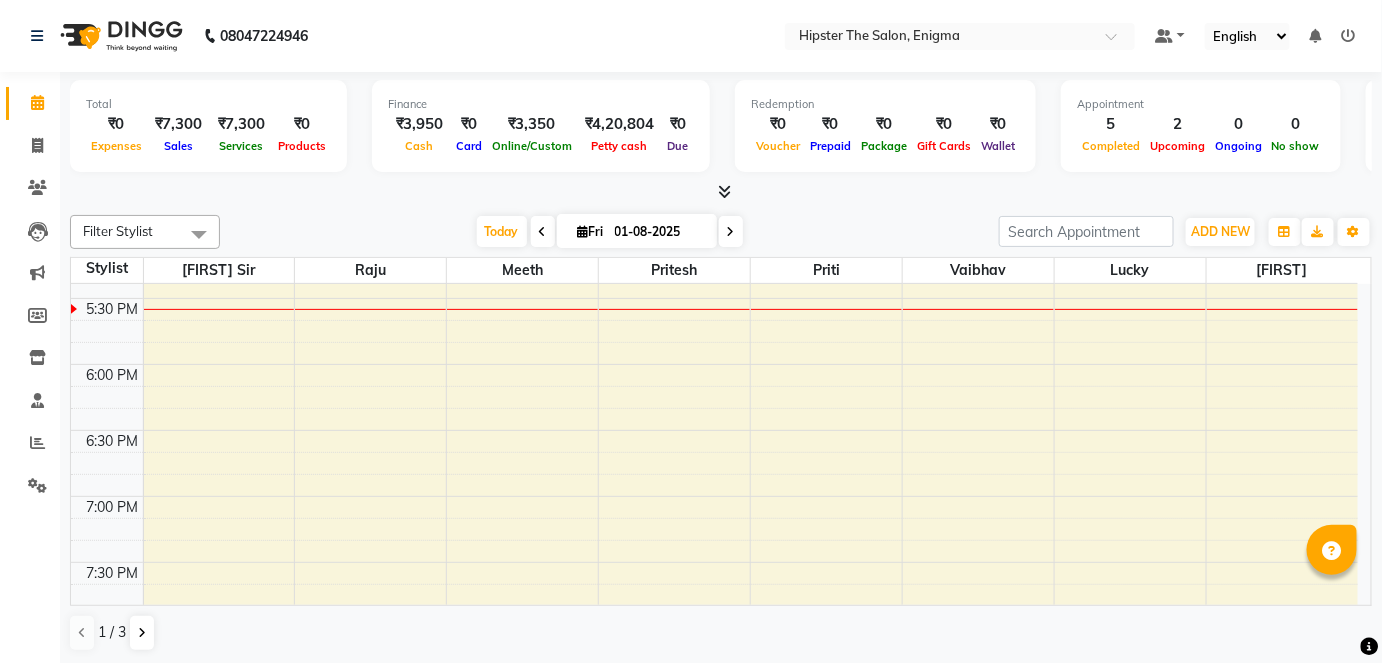 scroll, scrollTop: 1240, scrollLeft: 0, axis: vertical 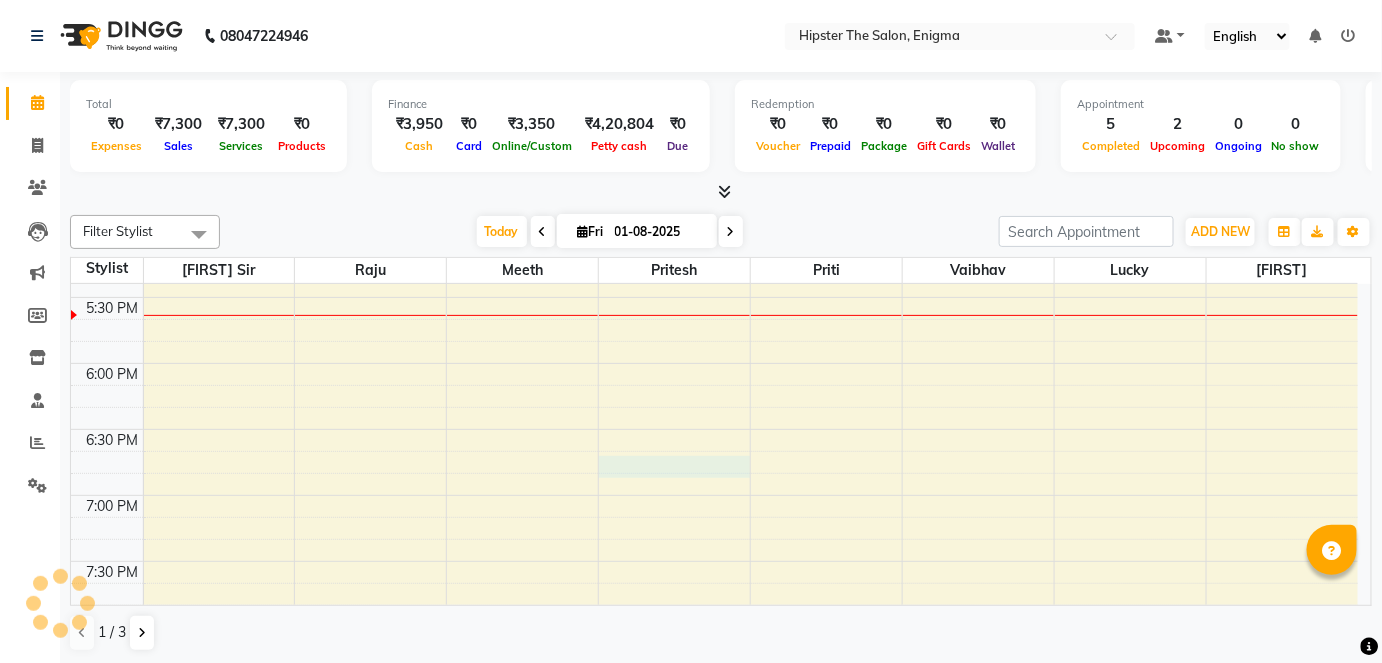 click on "[FIRST] [LAST], TK04, 11:55 AM-12:40 PM, Head Massage Head Massage Aroma Oil,Hair Wash & Blast Dry Hair Wash & Blast Dry - Women's             [FIRST] [LAST], TK05, 04:30 PM-05:15 PM, Haircuts Women's Haircut - Senior Stylist             [FIRST] [LAST], TK06, 08:00 PM-08:20 PM, Head Massage Head Massage Coconut Oil     [FIRST] [LAST], TK03, 12:00 PM-12:30 PM, Haircuts Men's Haircut - Junior Stylist     [FIRST] [LAST], TK01, 01:30 PM-02:15 PM, Hair Colour (Inward Pricing) Root Touch Up 1 Inch     [FIRST] [LAST], TK02, 11:45 AM-02:40 PM, Pedicure Aroma Pedicure,Manicure Aroma Manicure,Gel Polish Gel Polish Hand,Gel Polish Gel Polish Feet" at bounding box center [714, -33] 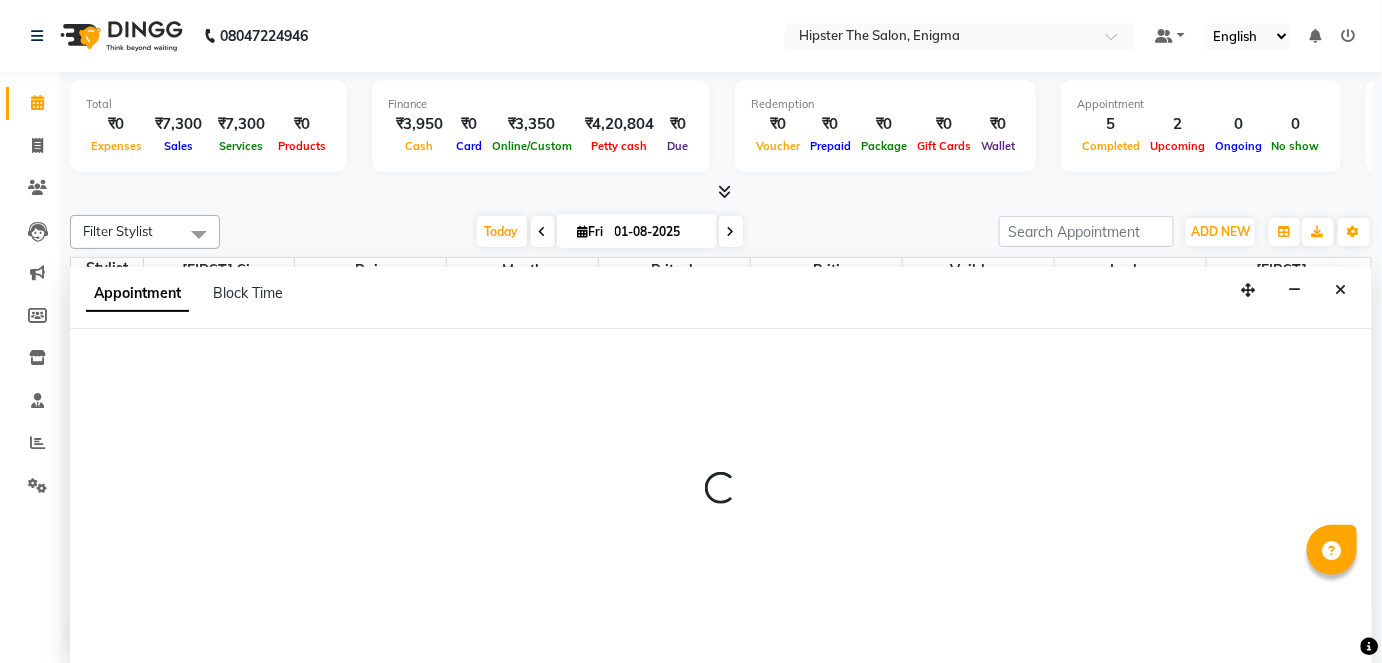 select on "85797" 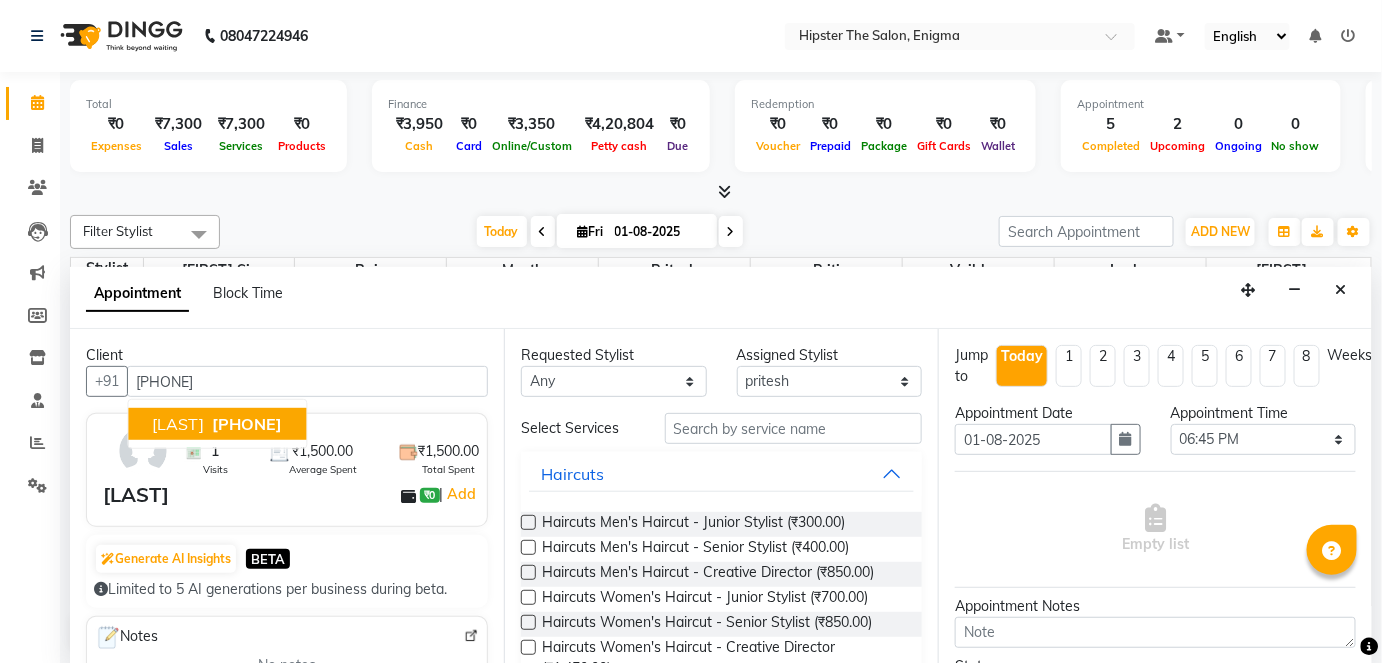 click on "[PHONE]" at bounding box center [247, 424] 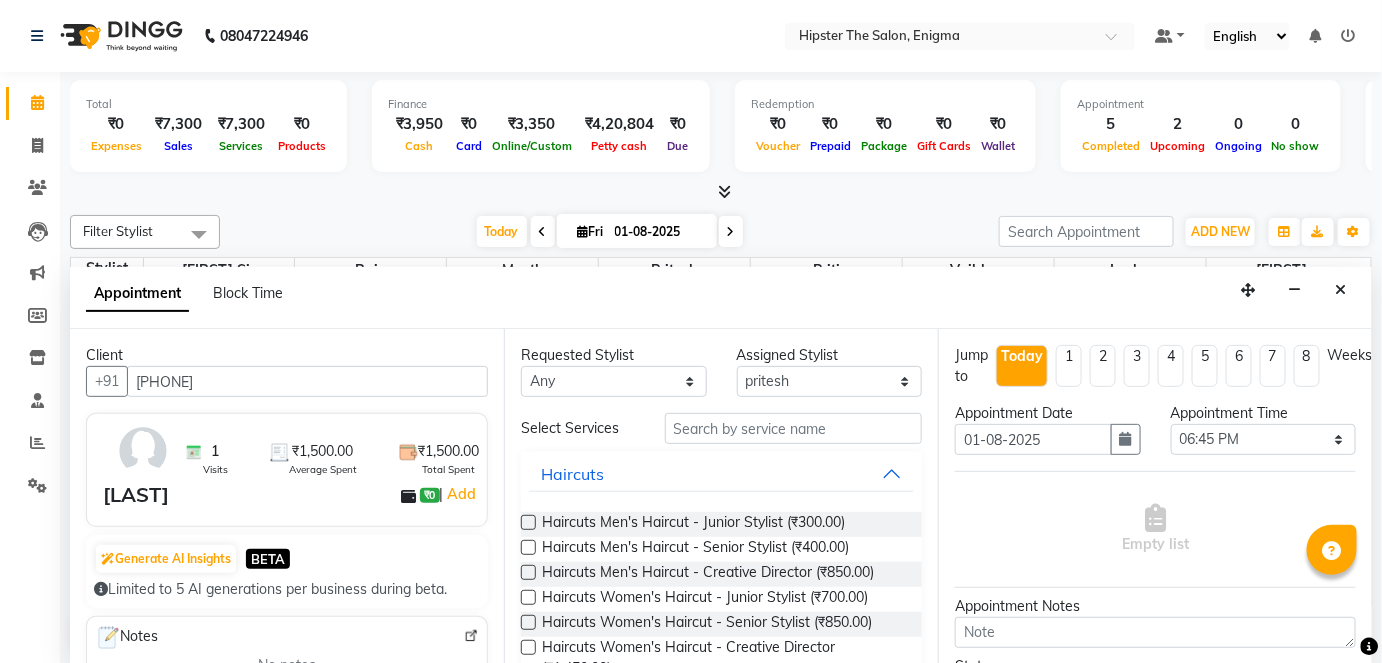 type on "[PHONE]" 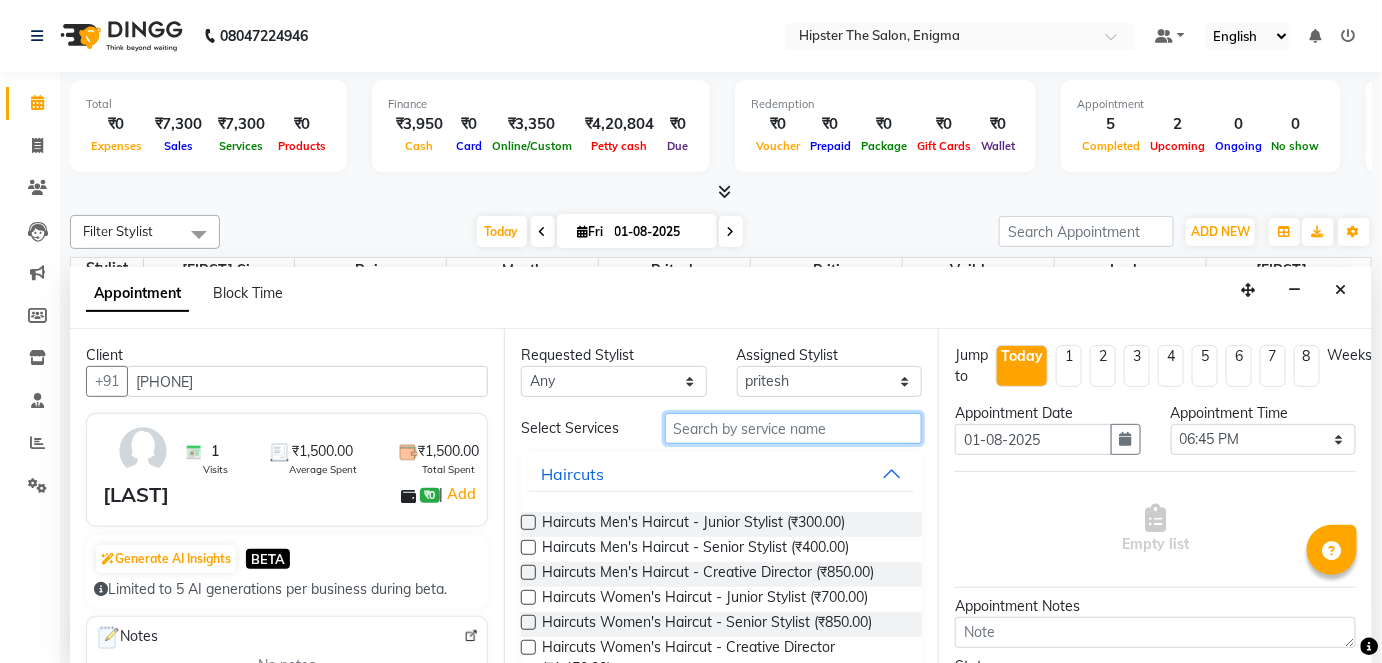 click at bounding box center (793, 428) 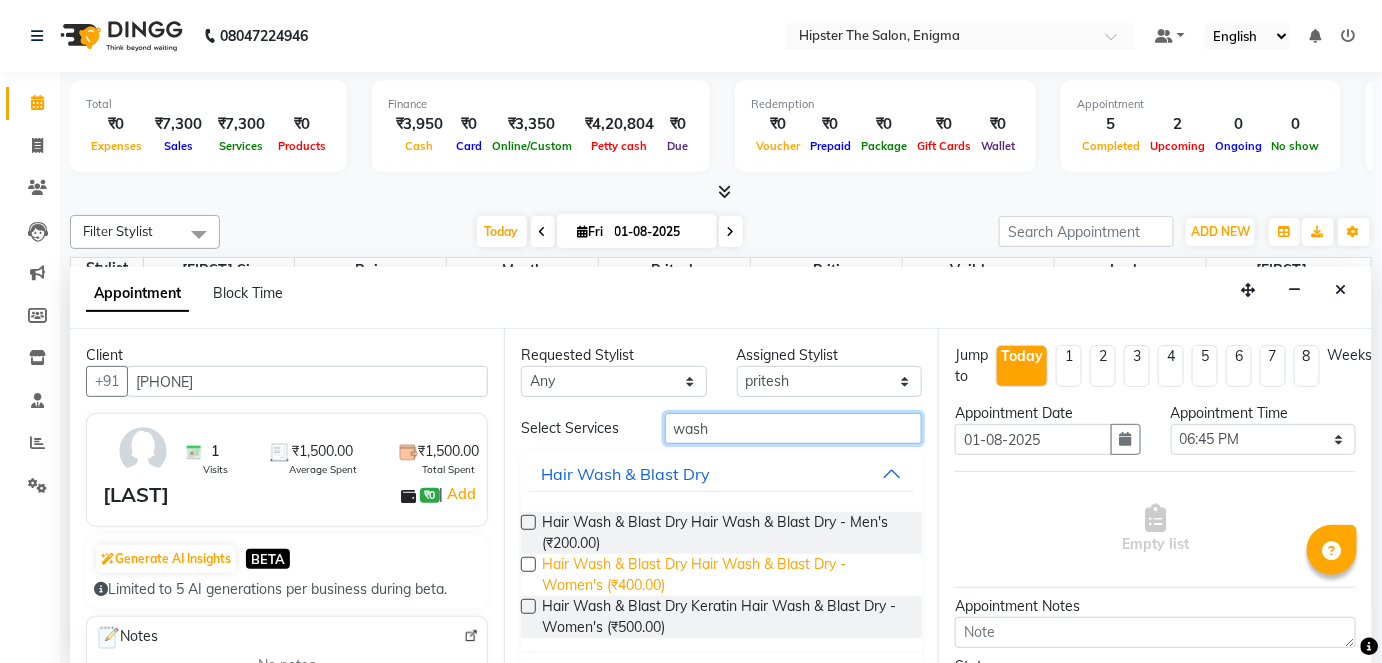 type on "wash" 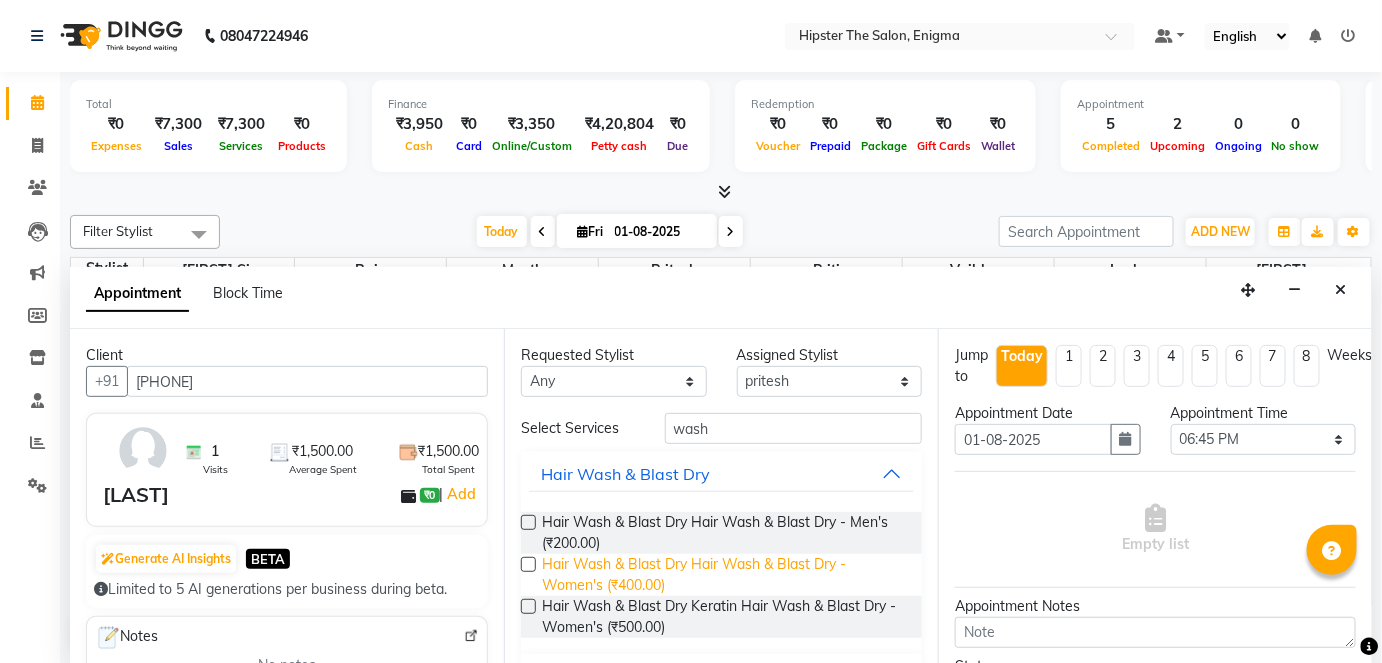 click on "Hair Wash & Blast Dry Hair Wash & Blast Dry - Women's (₹400.00)" at bounding box center [724, 575] 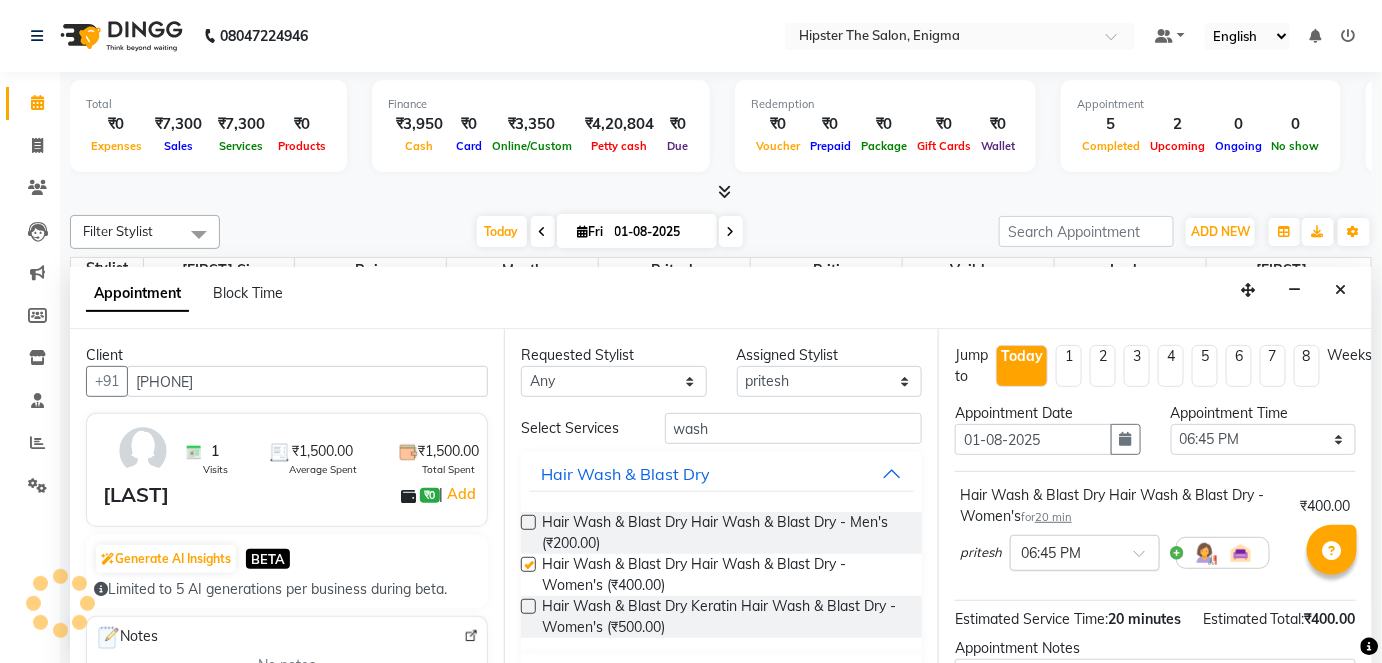 checkbox on "false" 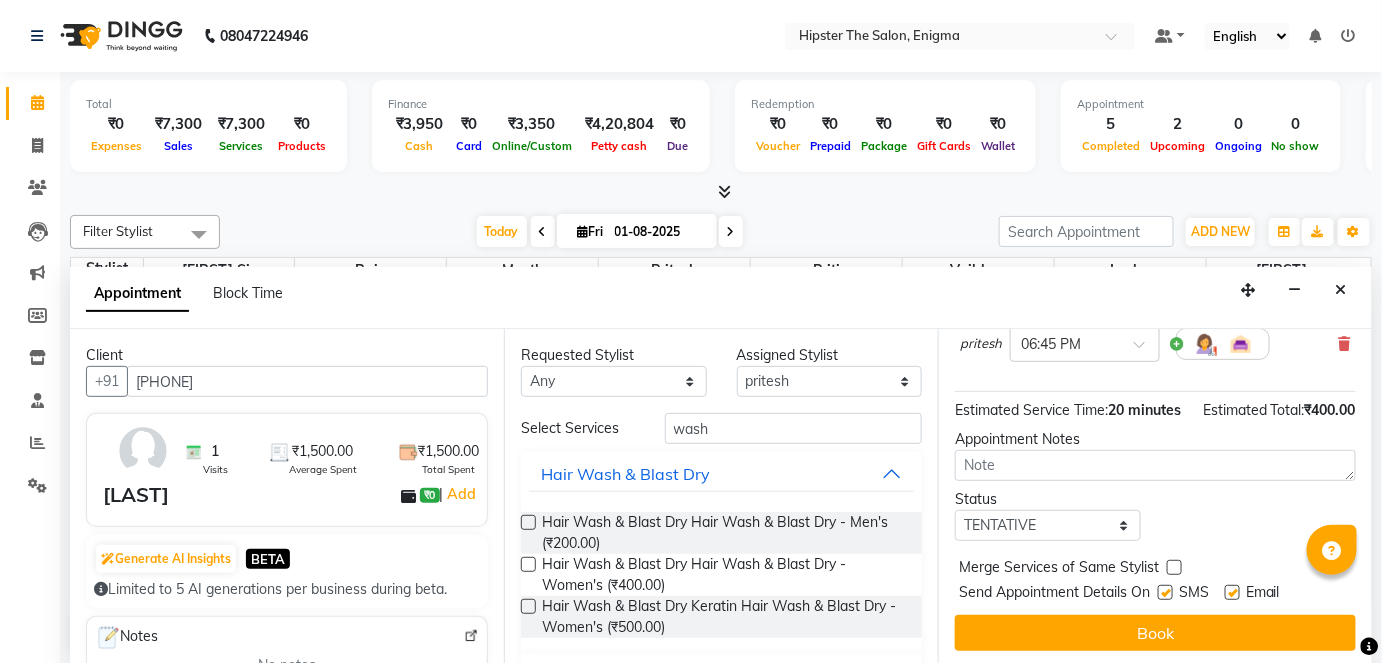 scroll, scrollTop: 231, scrollLeft: 0, axis: vertical 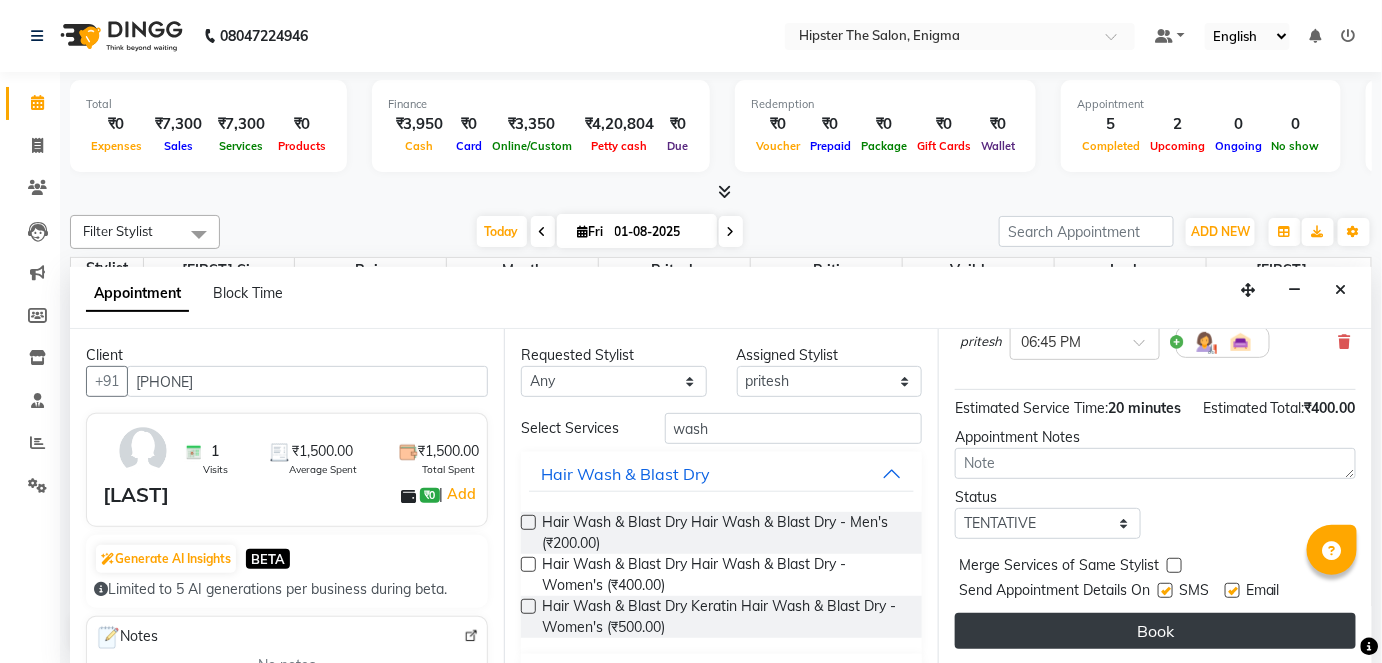 click on "Book" at bounding box center (1155, 631) 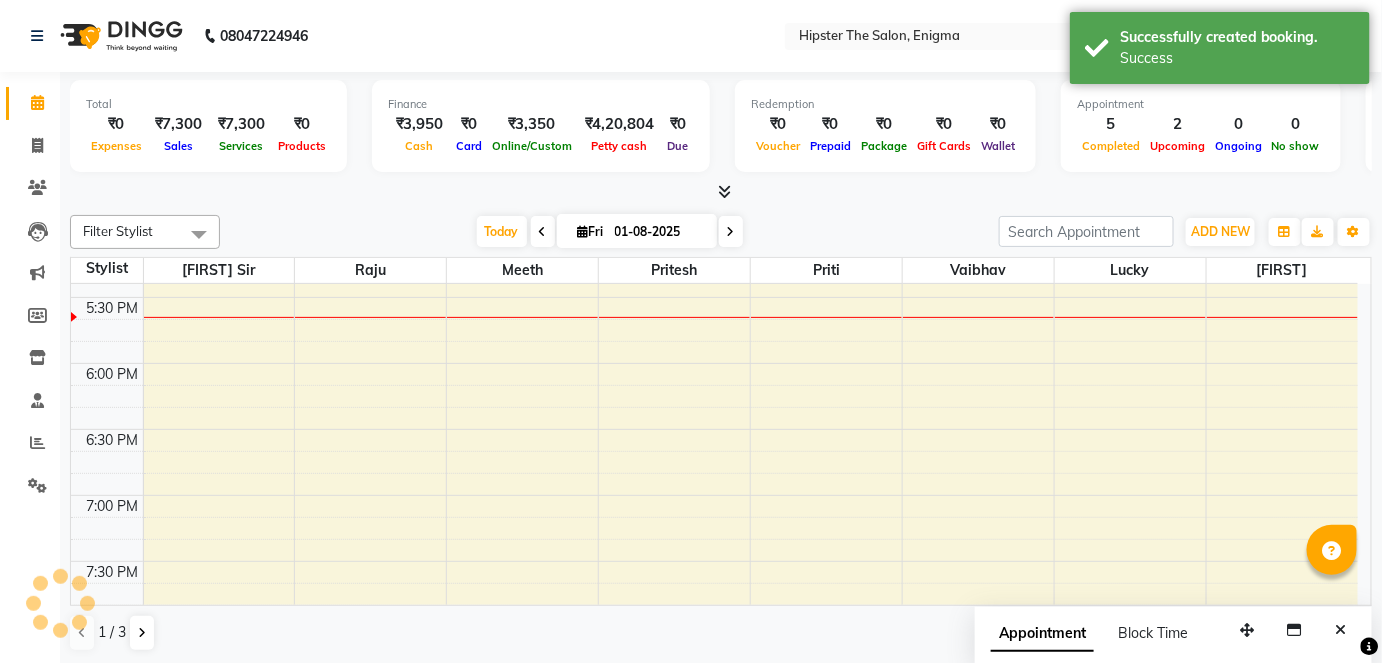 scroll, scrollTop: 0, scrollLeft: 0, axis: both 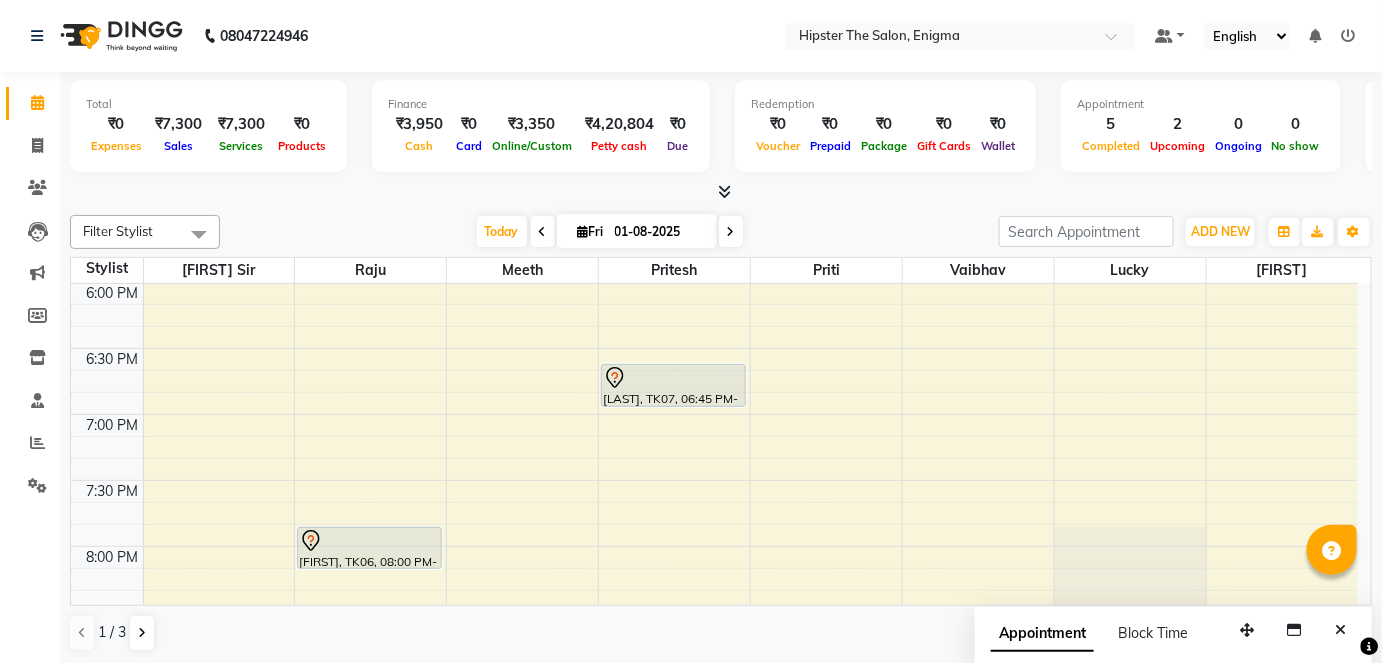 click at bounding box center [731, 232] 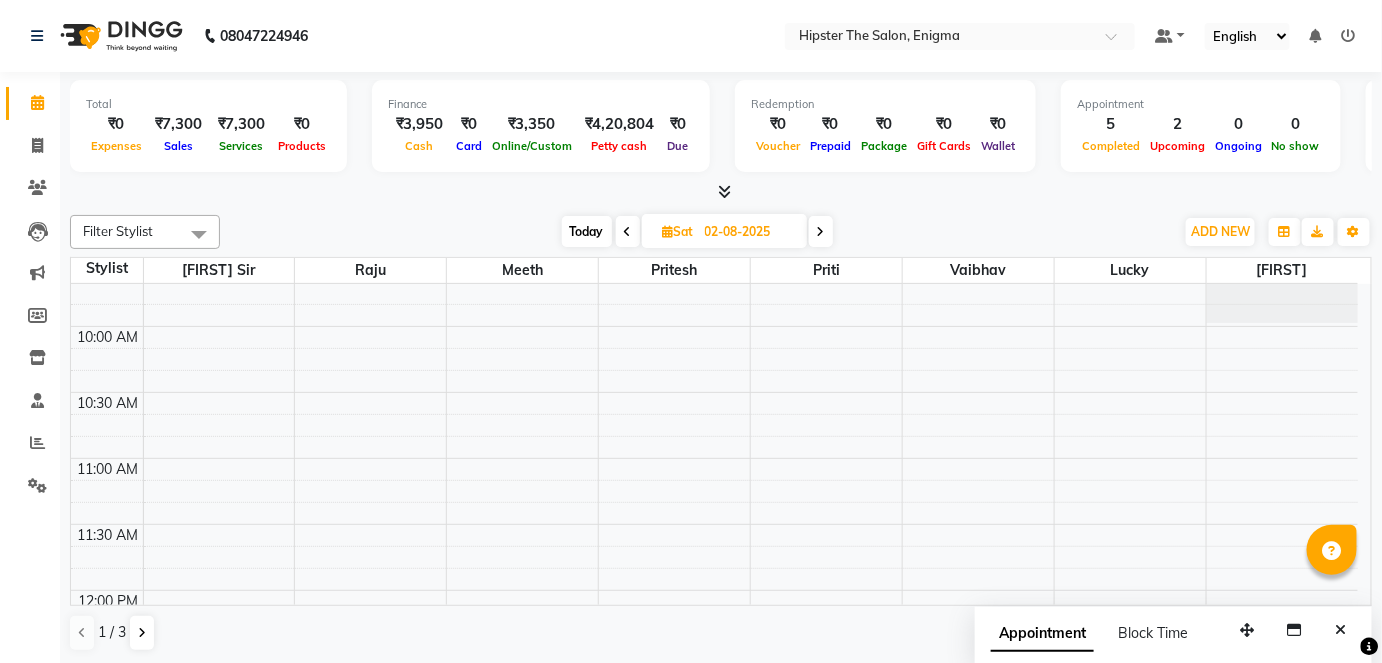 scroll, scrollTop: 221, scrollLeft: 0, axis: vertical 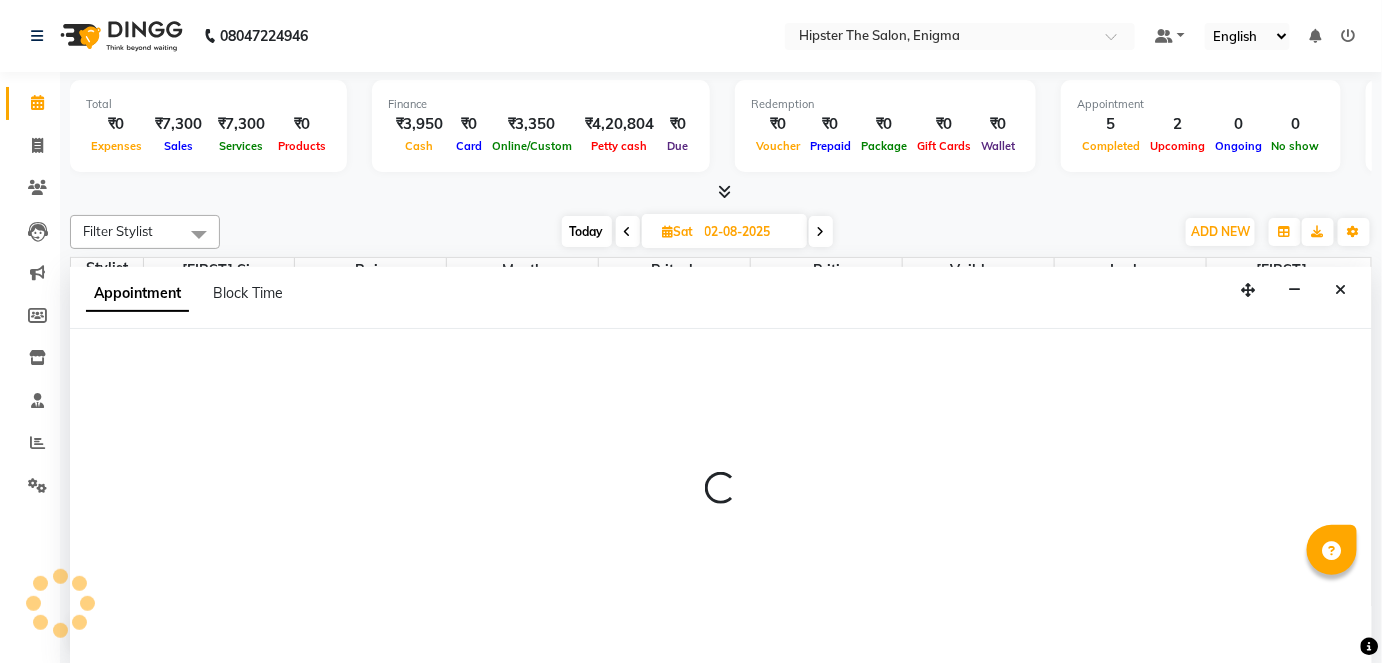 select on "85797" 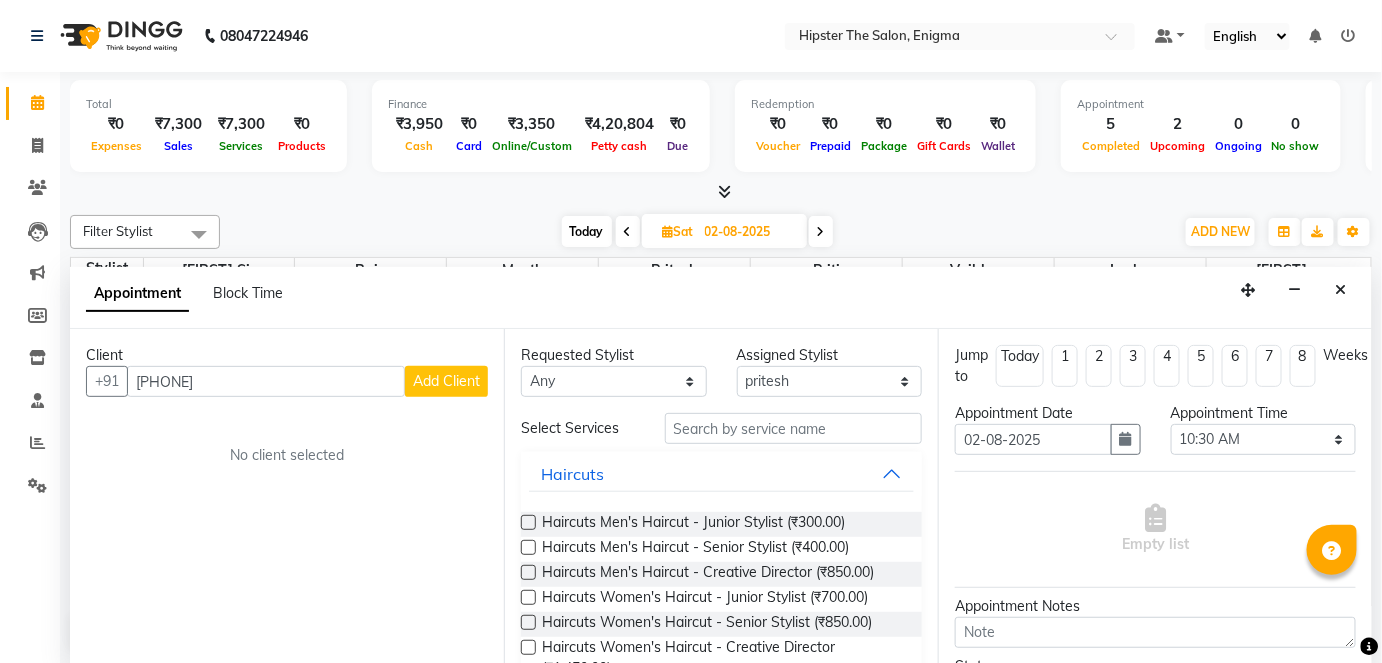 type on "[PHONE]" 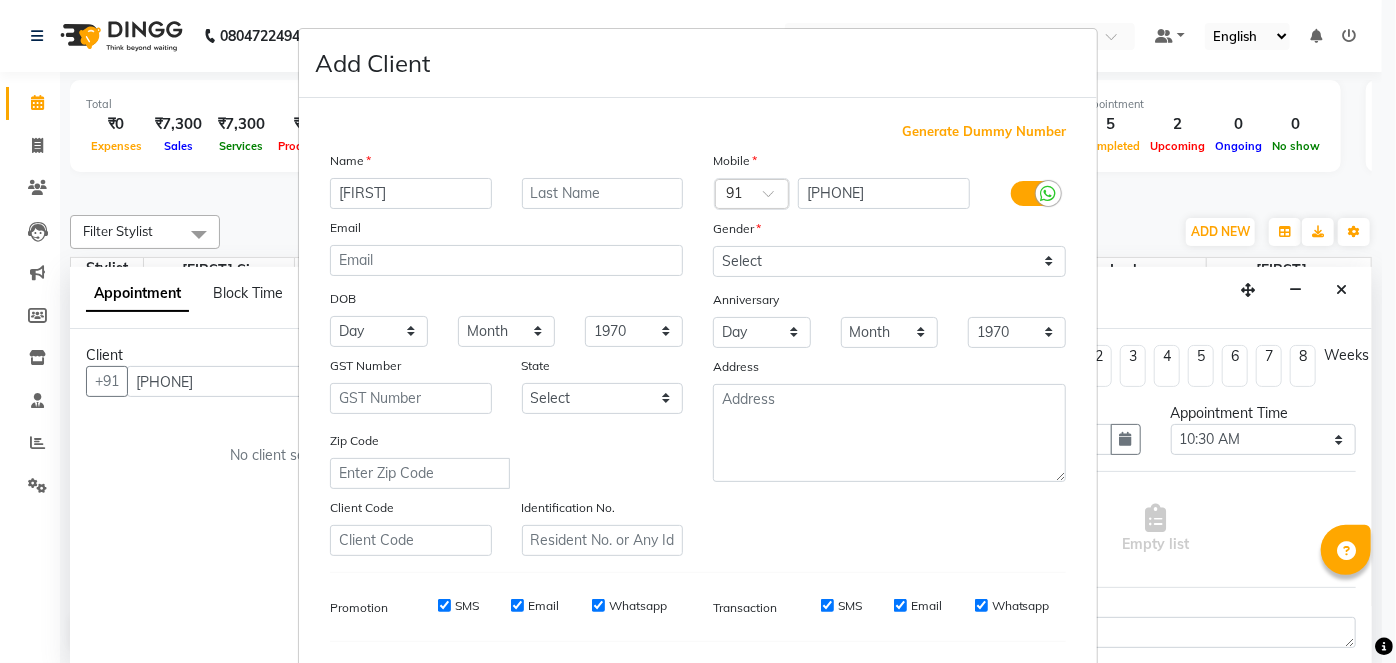 type on "[FIRST]" 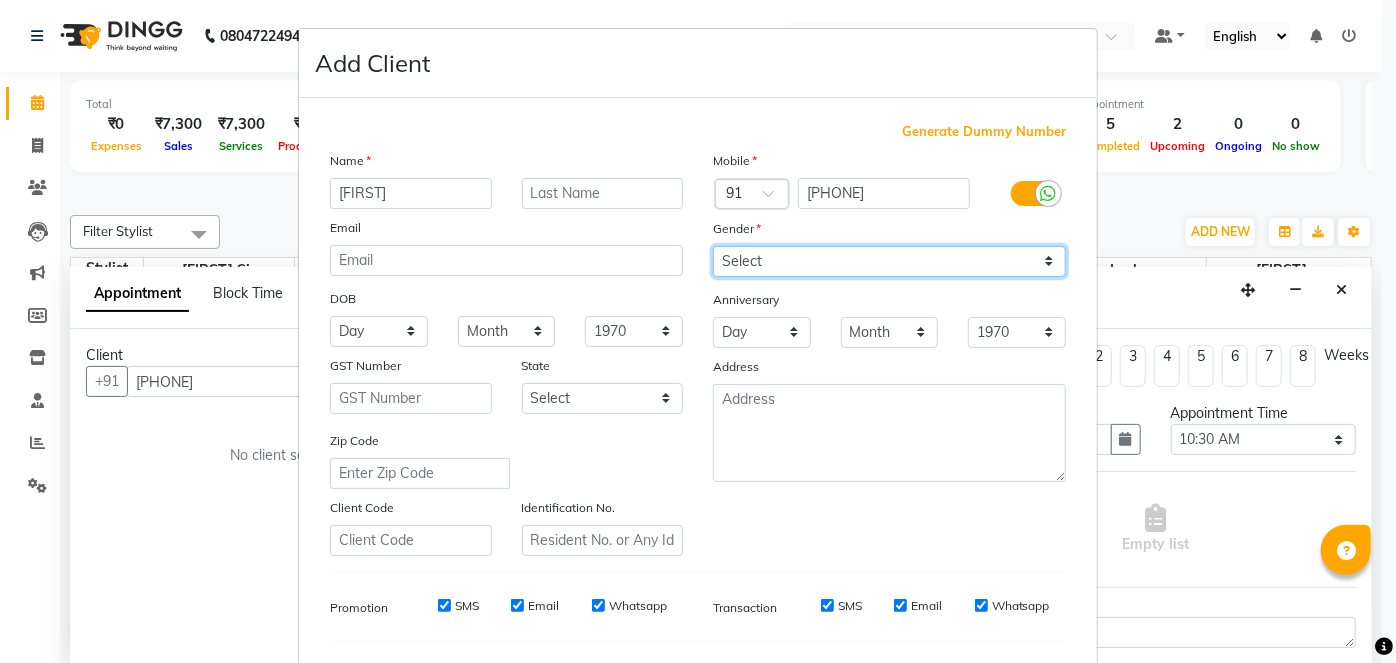 click on "Select Male Female Other Prefer Not To Say" at bounding box center [889, 261] 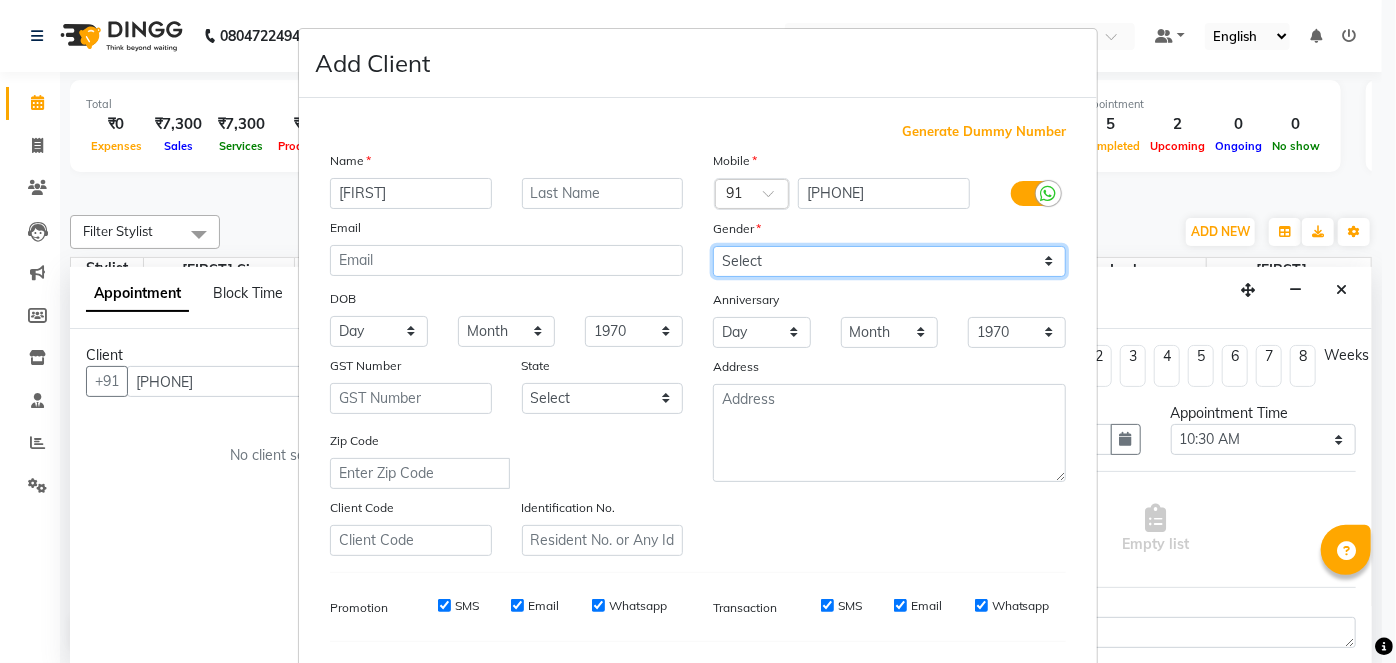 select on "male" 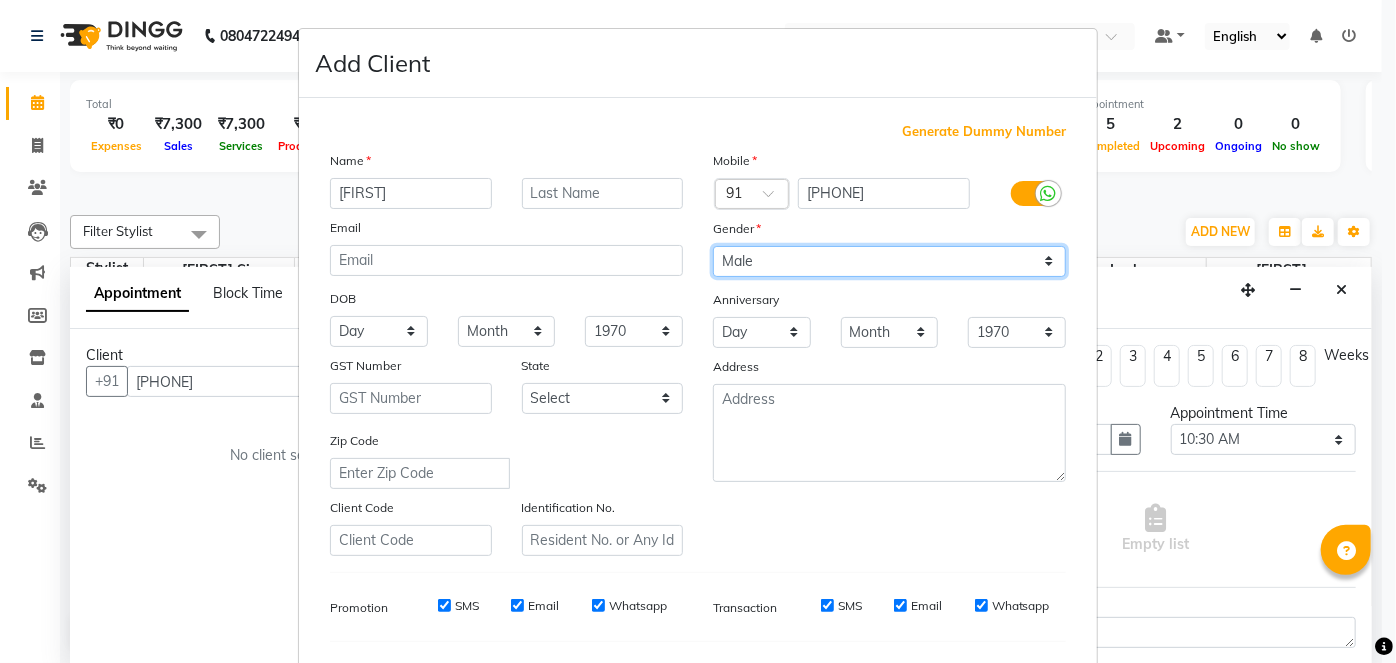 click on "Select Male Female Other Prefer Not To Say" at bounding box center [889, 261] 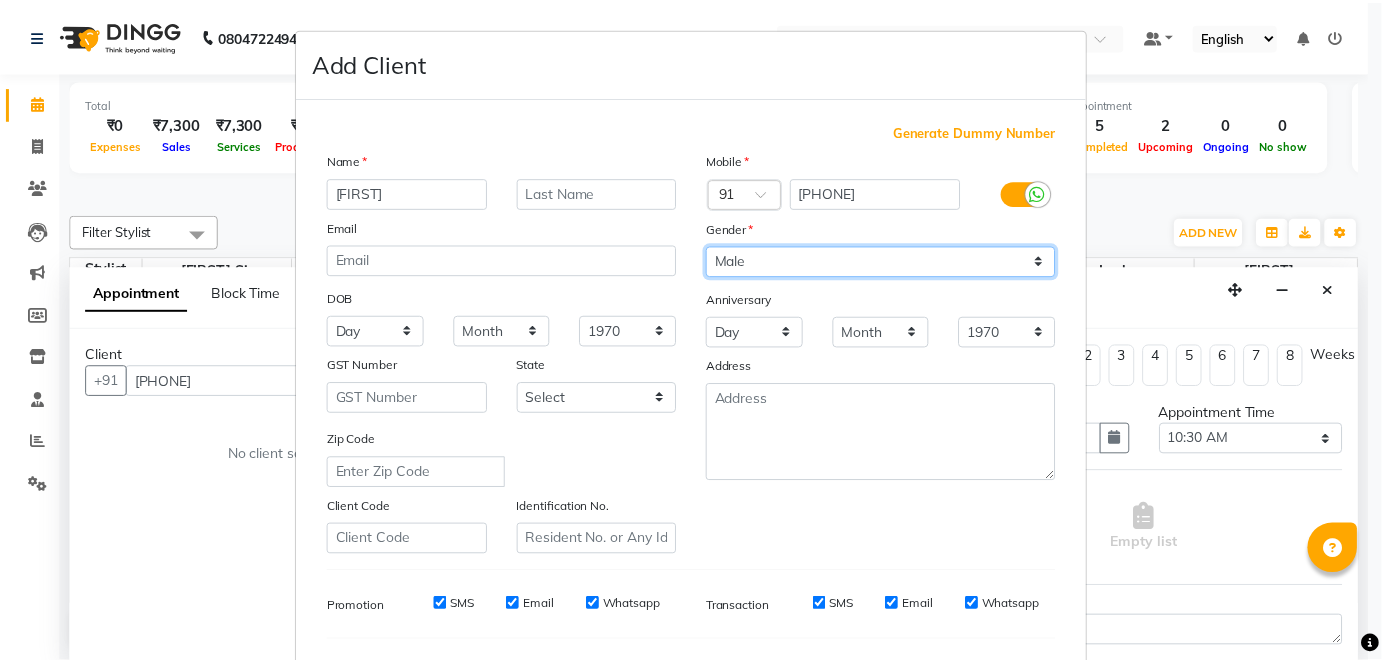 scroll, scrollTop: 258, scrollLeft: 0, axis: vertical 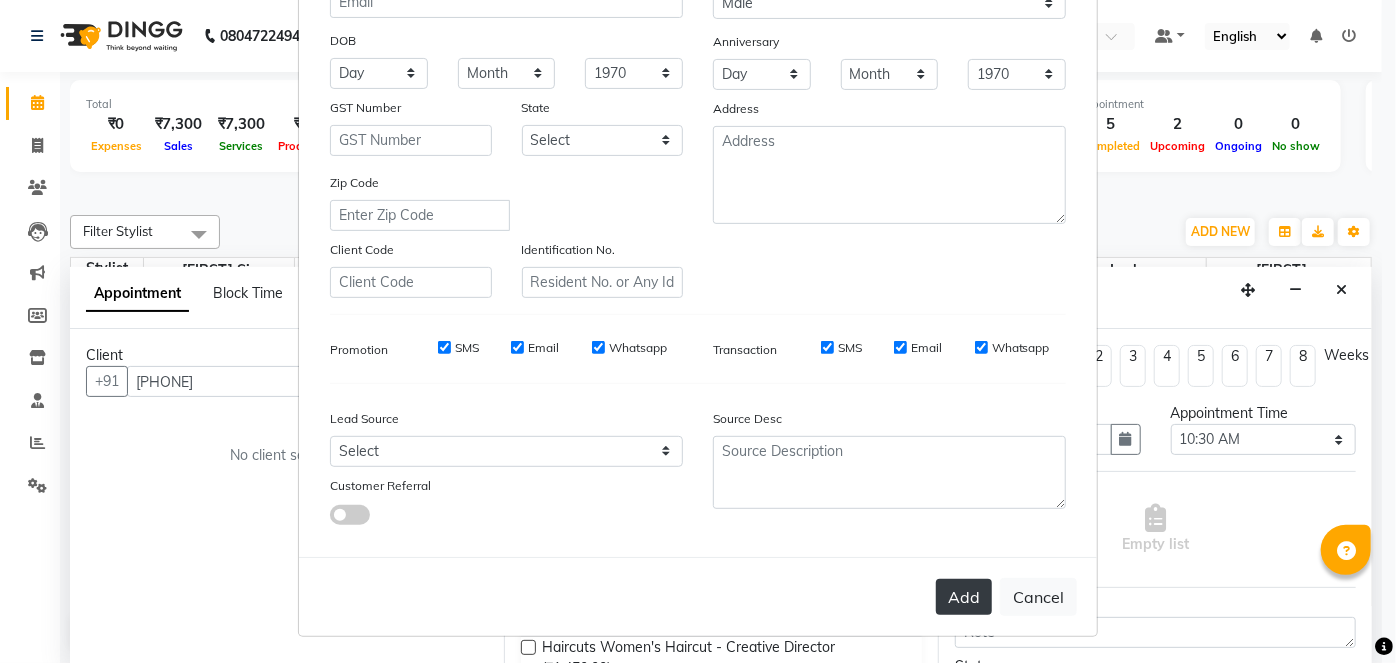 click on "Add" at bounding box center (964, 597) 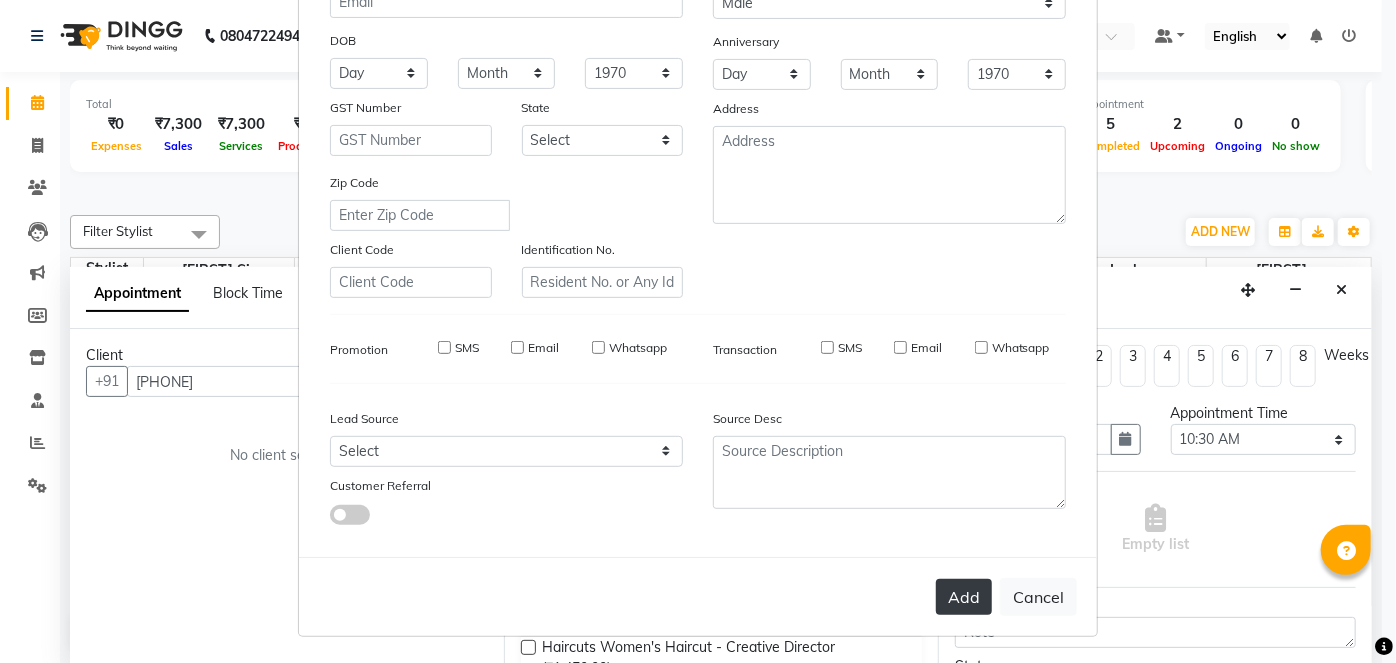 type 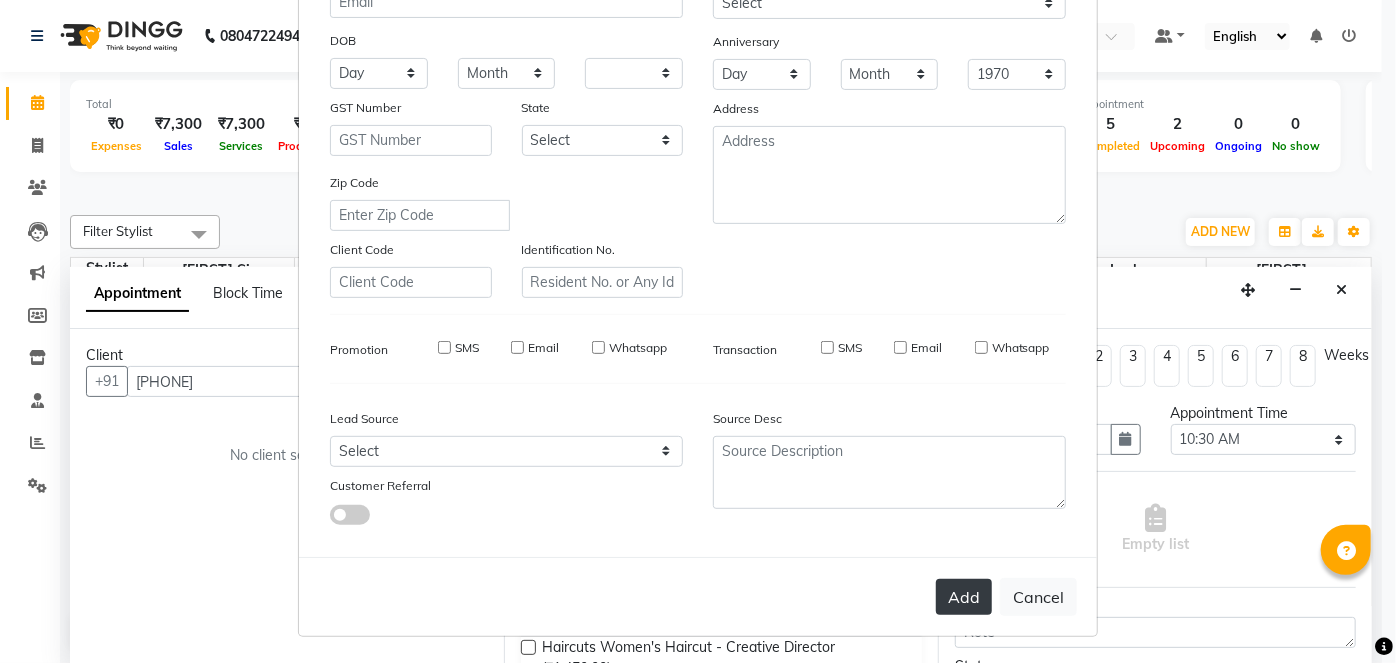 select 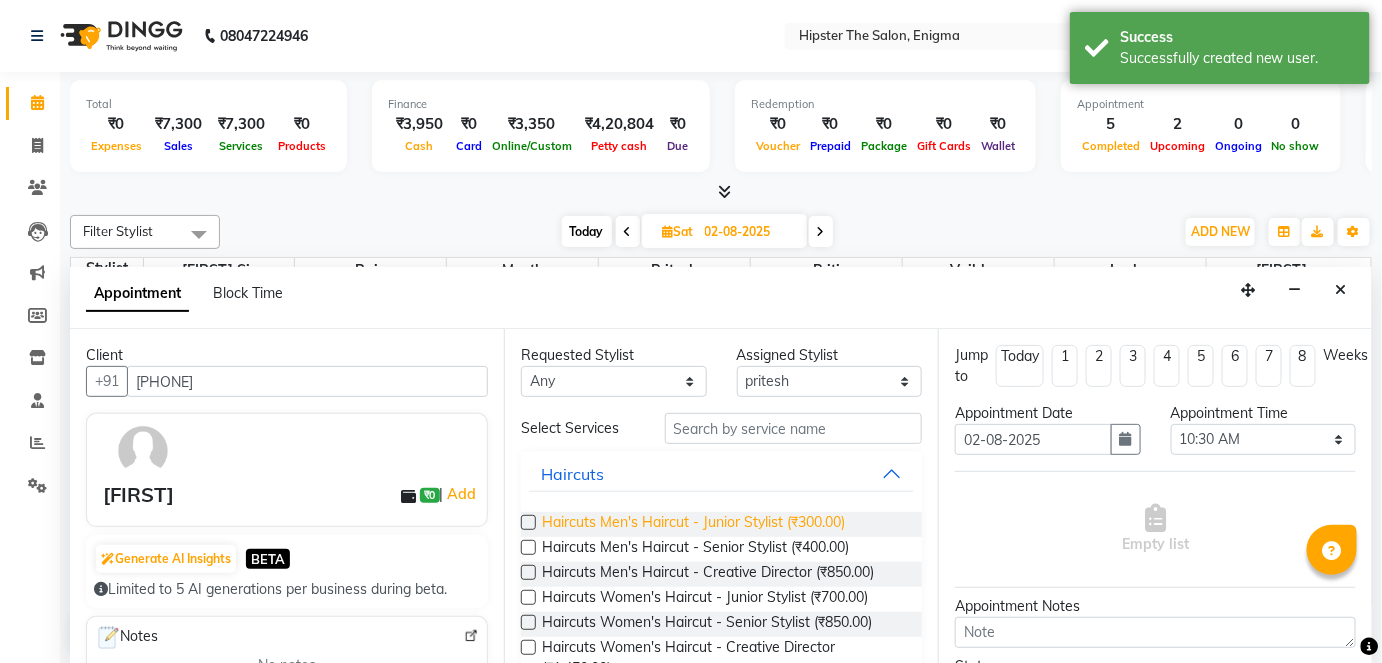 click on "Haircuts Men's Haircut - Junior Stylist (₹300.00)" at bounding box center [693, 524] 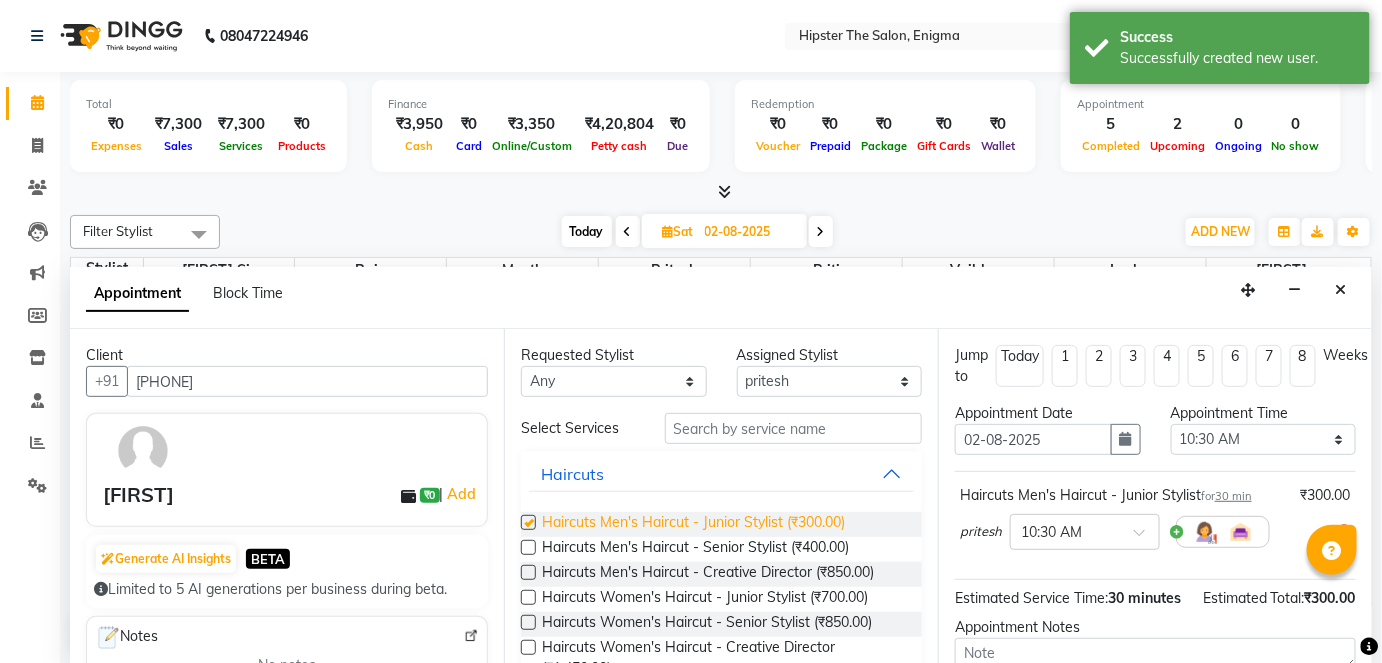 checkbox on "false" 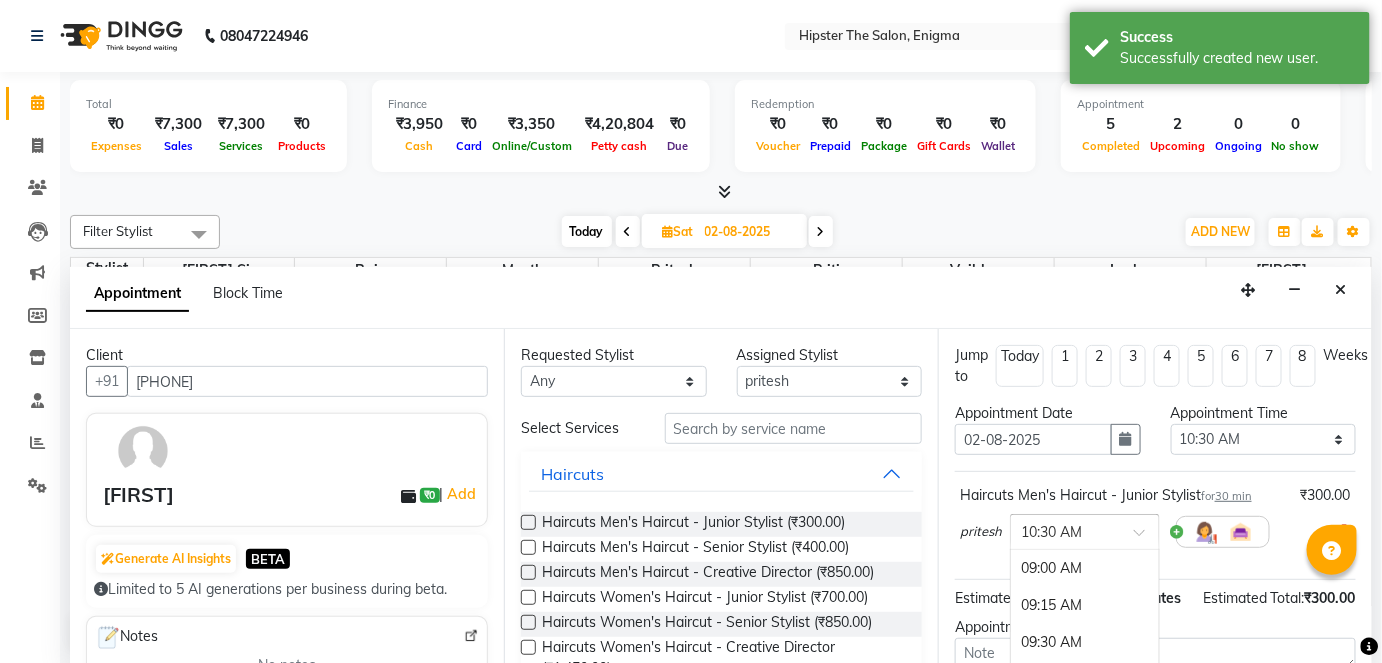 click on "× 10:30 AM" at bounding box center (1085, 532) 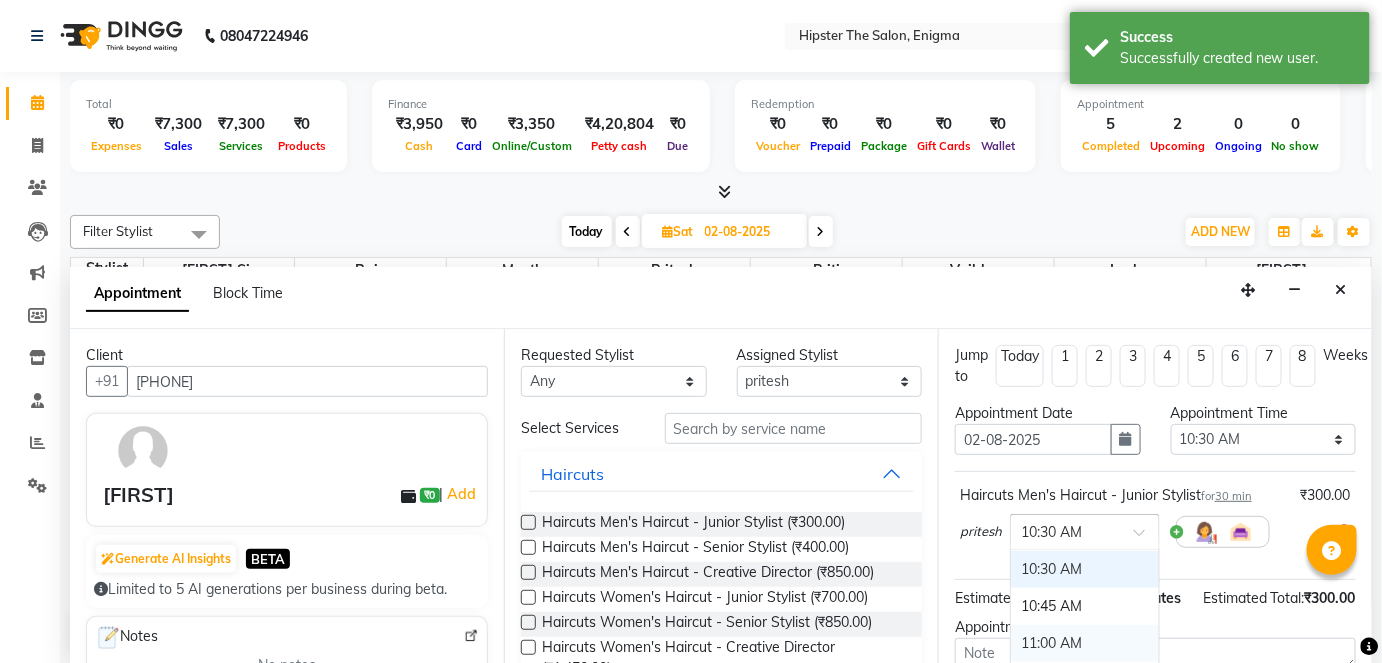 click on "11:00 AM" at bounding box center (1085, 643) 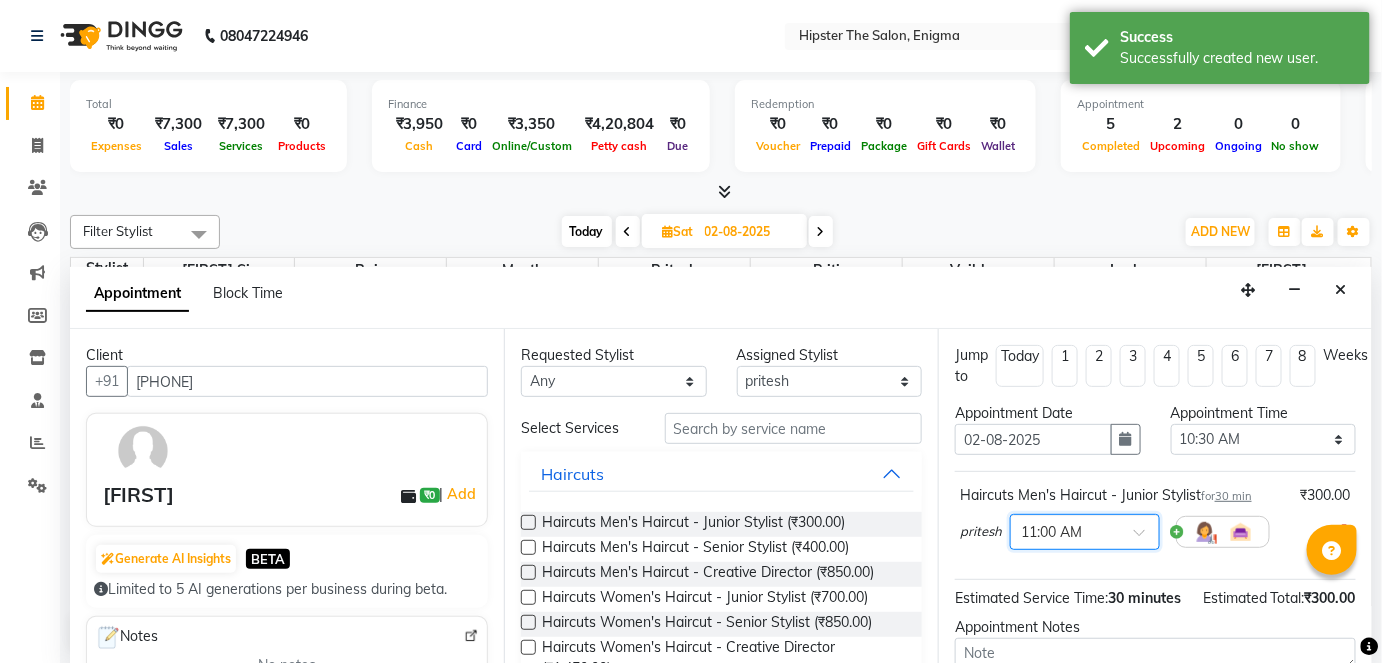 scroll, scrollTop: 210, scrollLeft: 0, axis: vertical 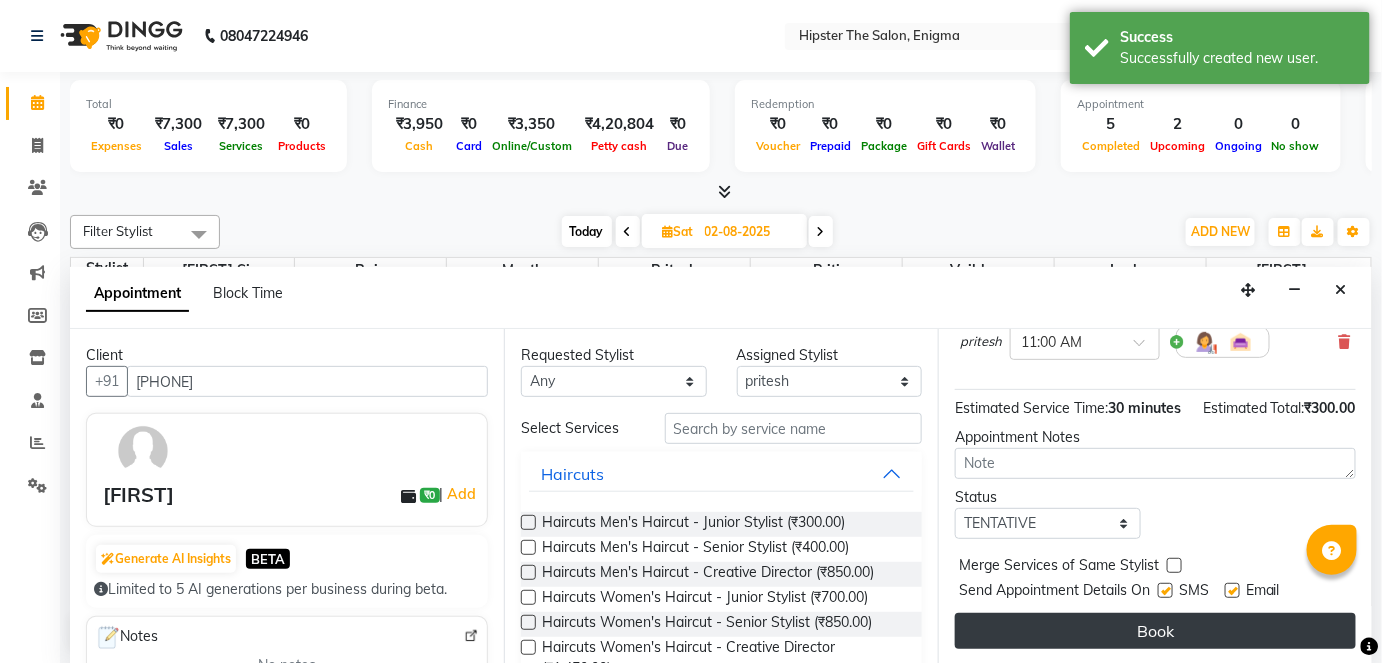 click on "Book" at bounding box center (1155, 631) 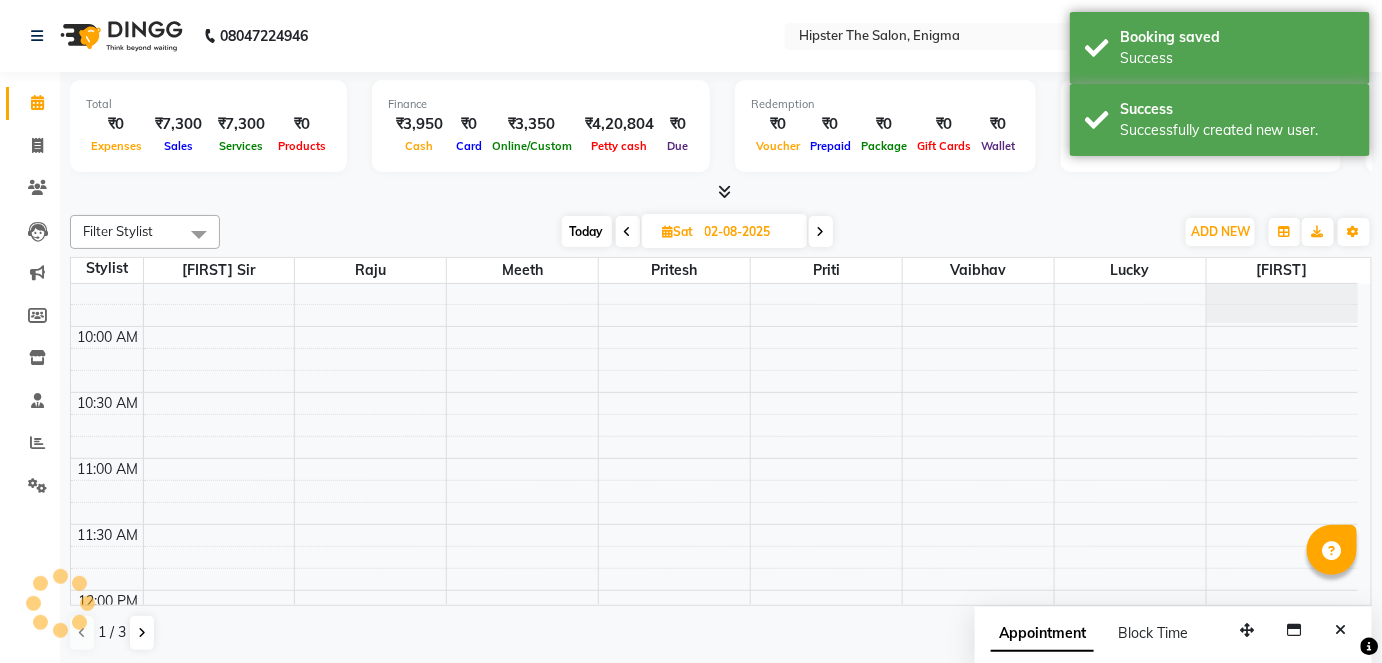 scroll, scrollTop: 0, scrollLeft: 0, axis: both 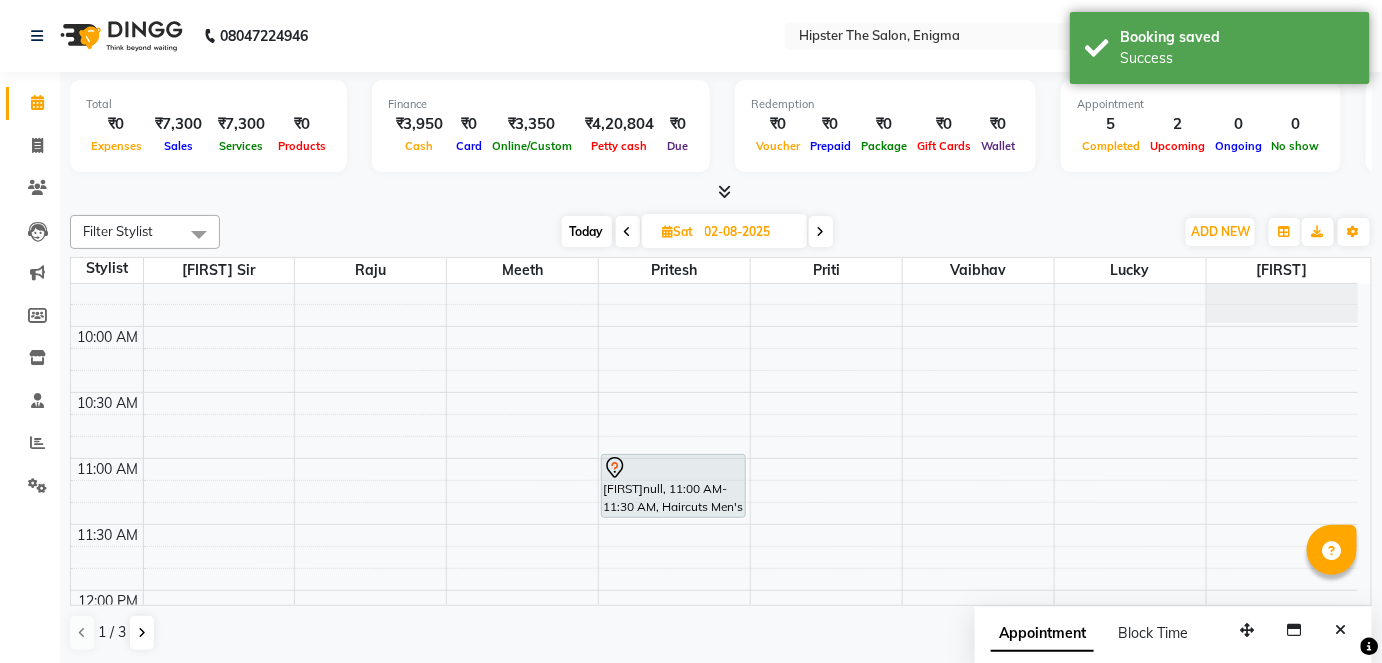 click on "Today" at bounding box center (587, 231) 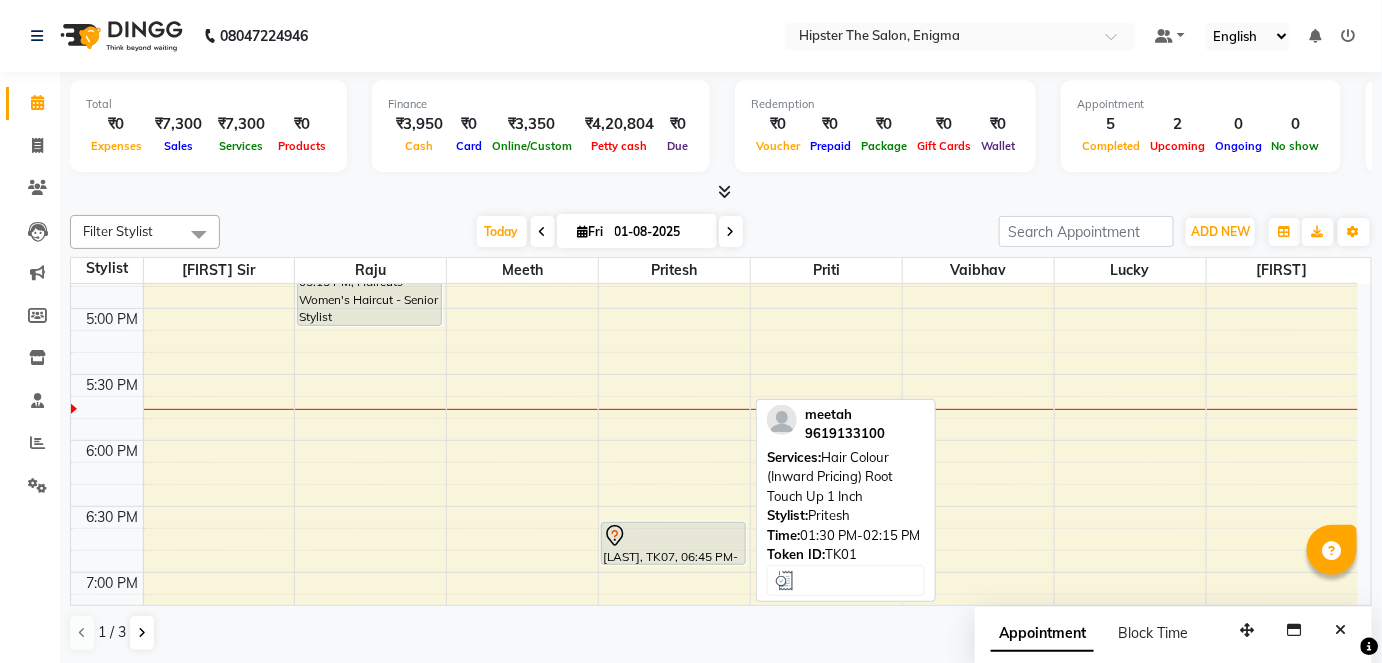 scroll, scrollTop: 1167, scrollLeft: 0, axis: vertical 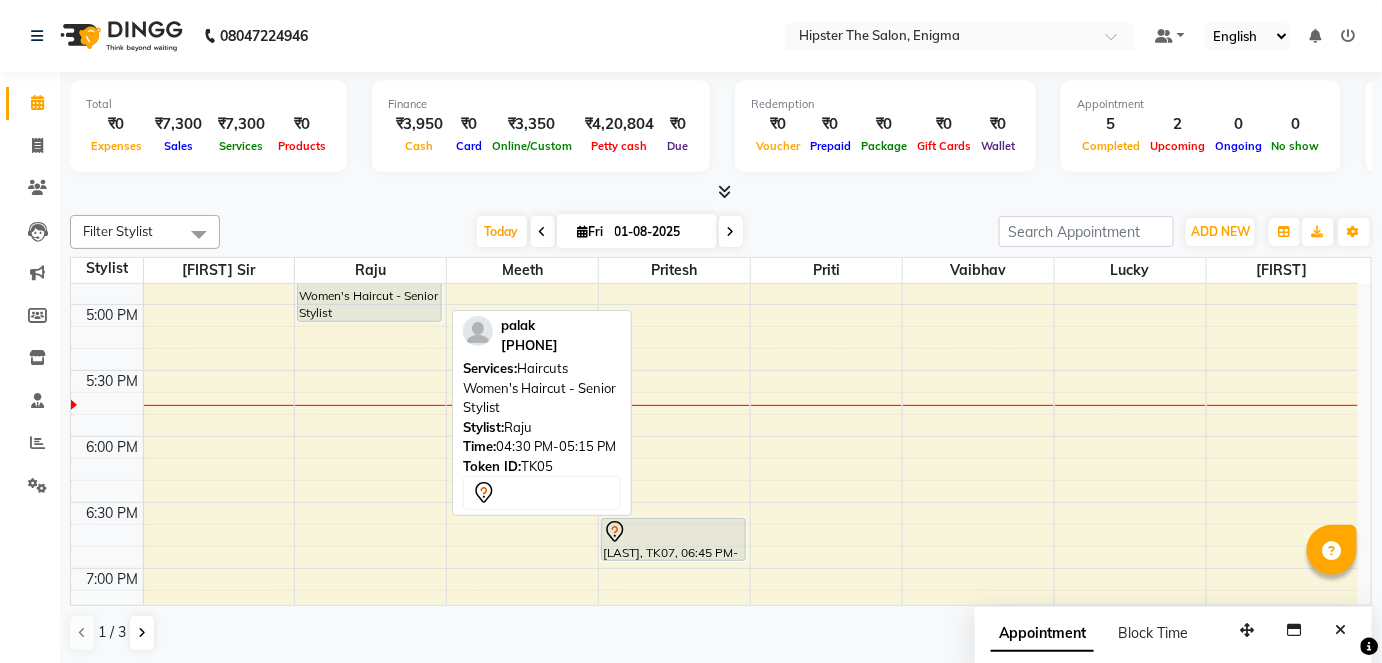 click on "[FIRST], TK05, 04:30 PM-05:15 PM, Haircuts Women's Haircut - Senior Stylist" at bounding box center [369, 273] 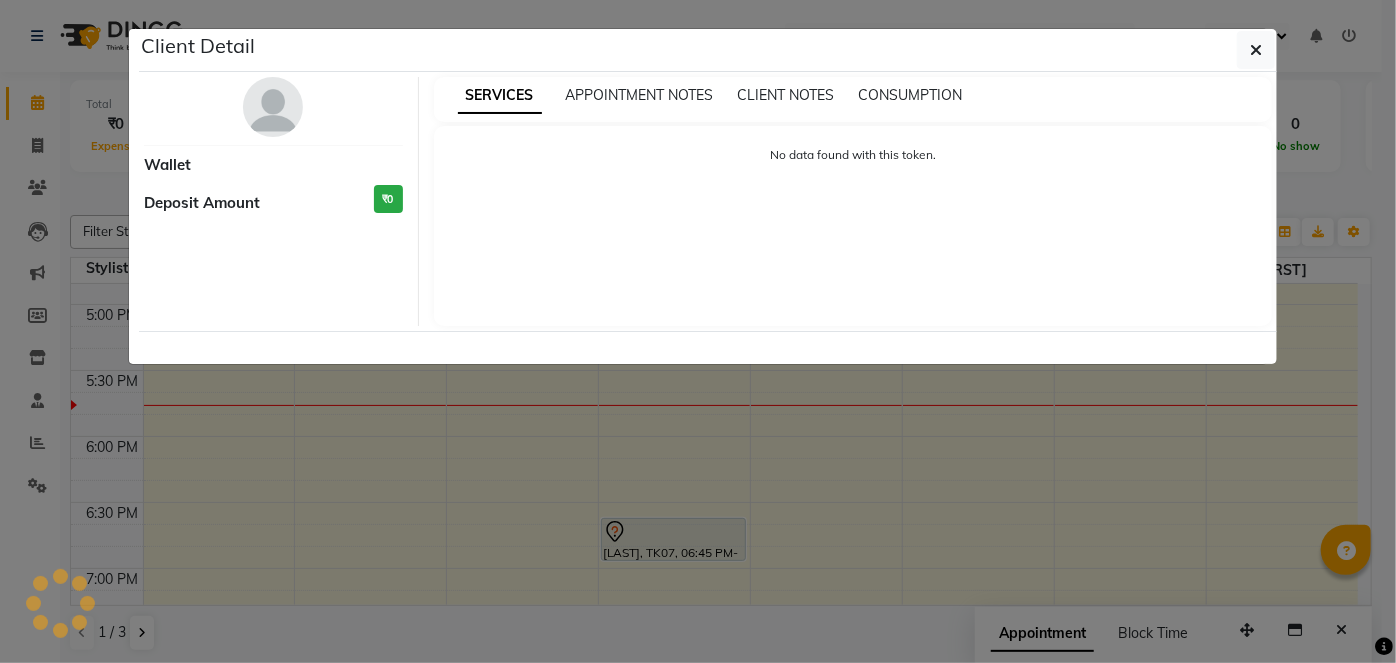 select on "7" 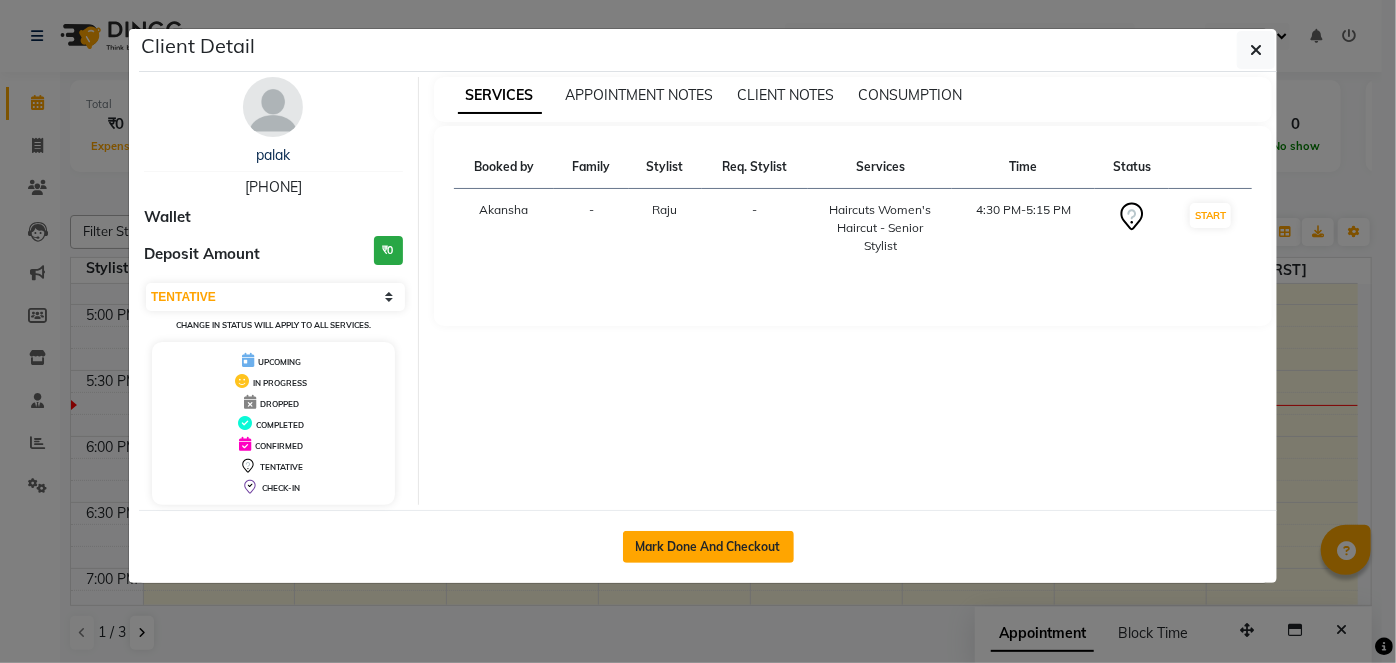 click on "Mark Done And Checkout" 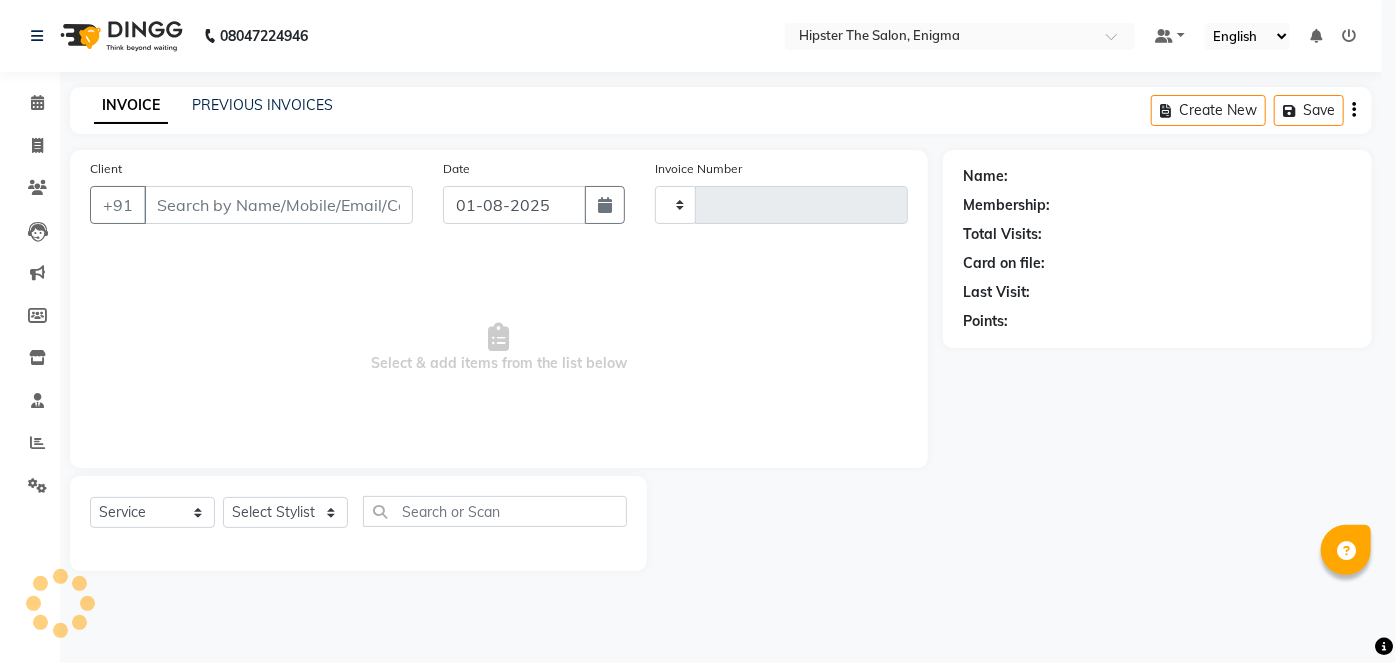 type on "0684" 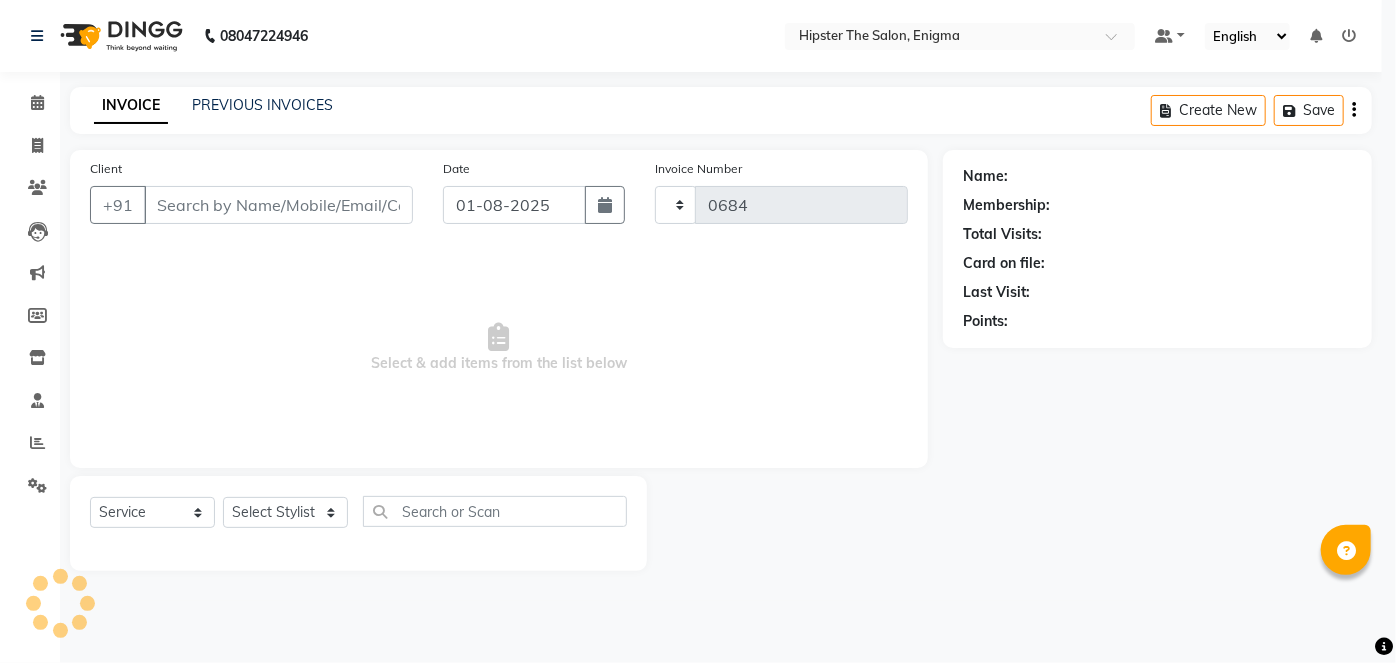 select on "4468" 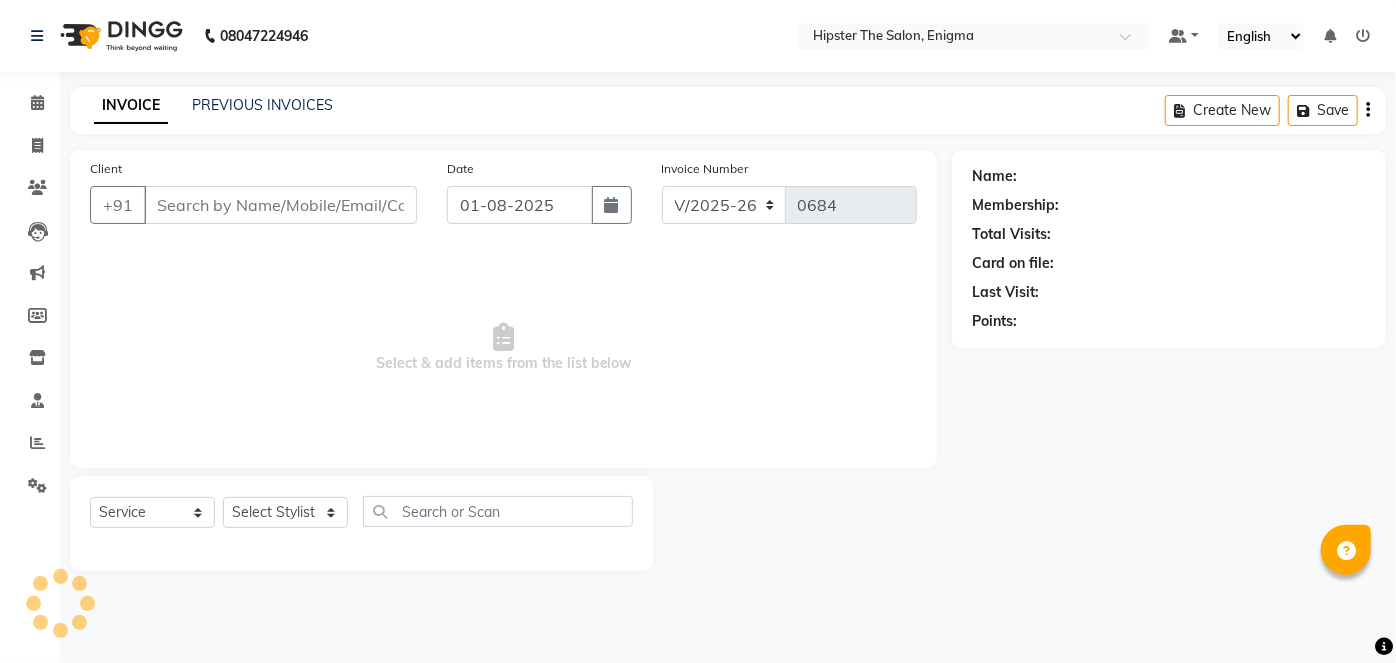 type on "[PHONE]" 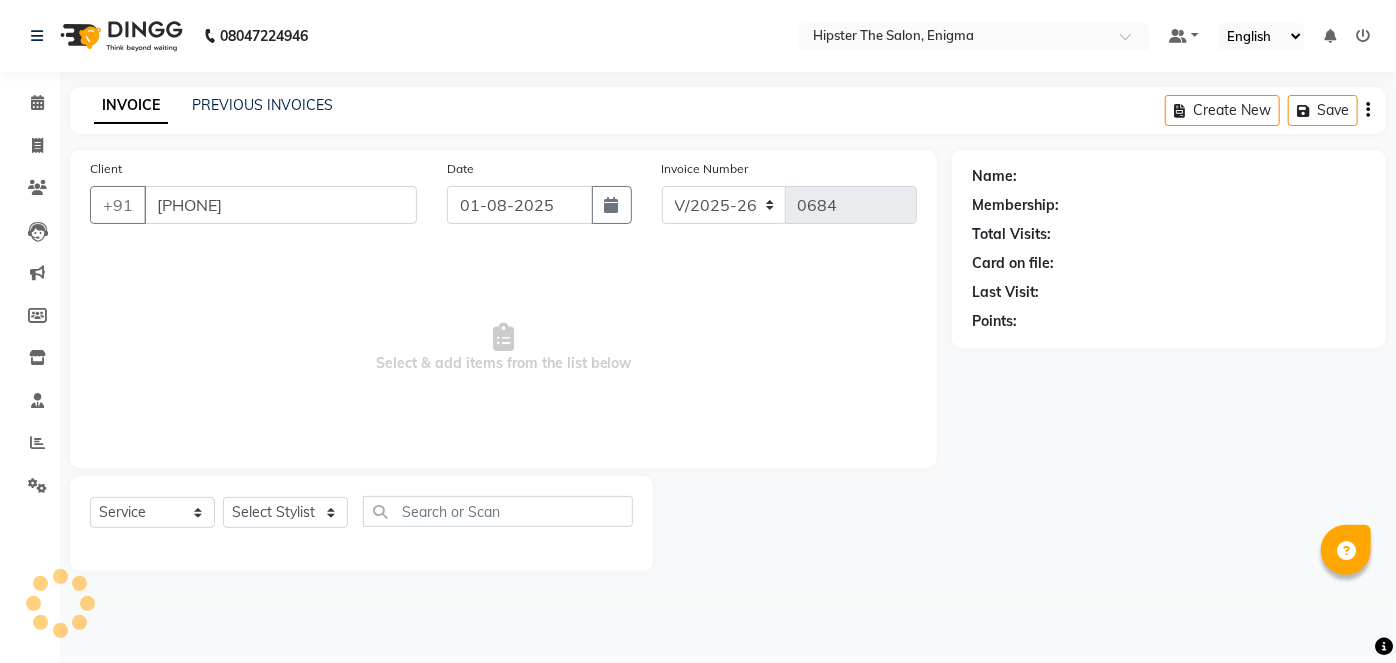 select on "27612" 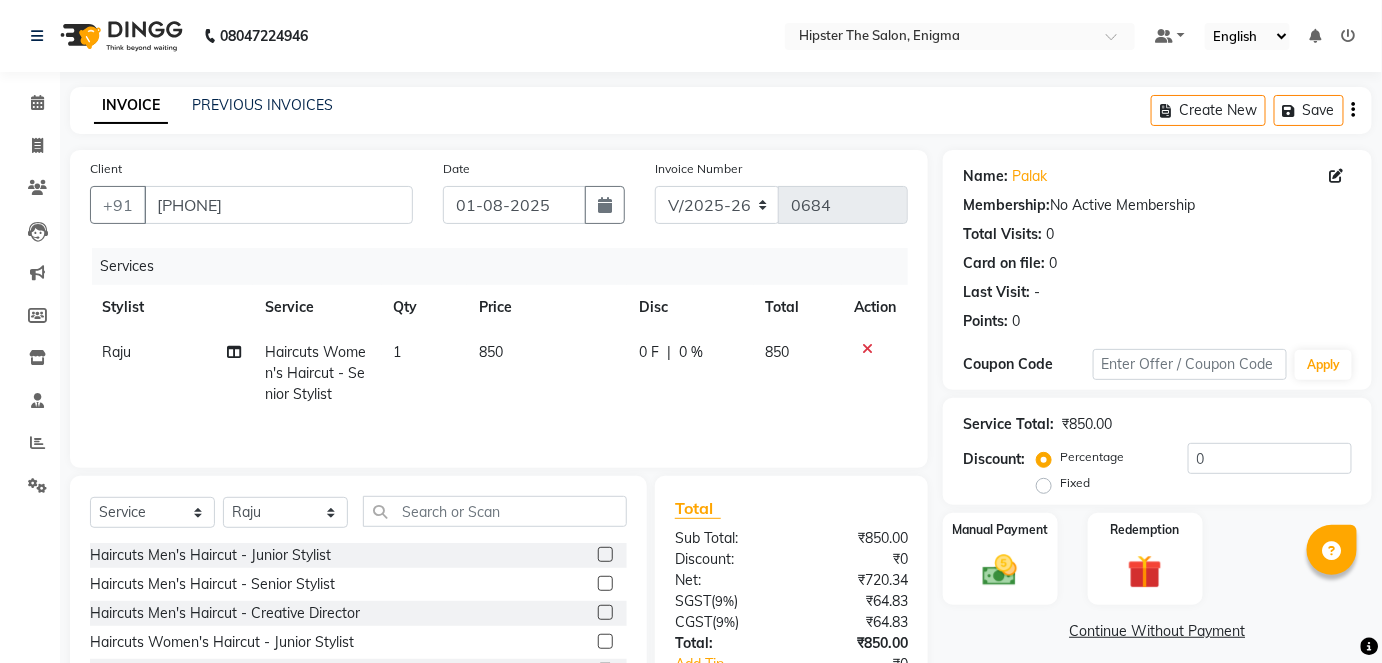 scroll, scrollTop: 112, scrollLeft: 0, axis: vertical 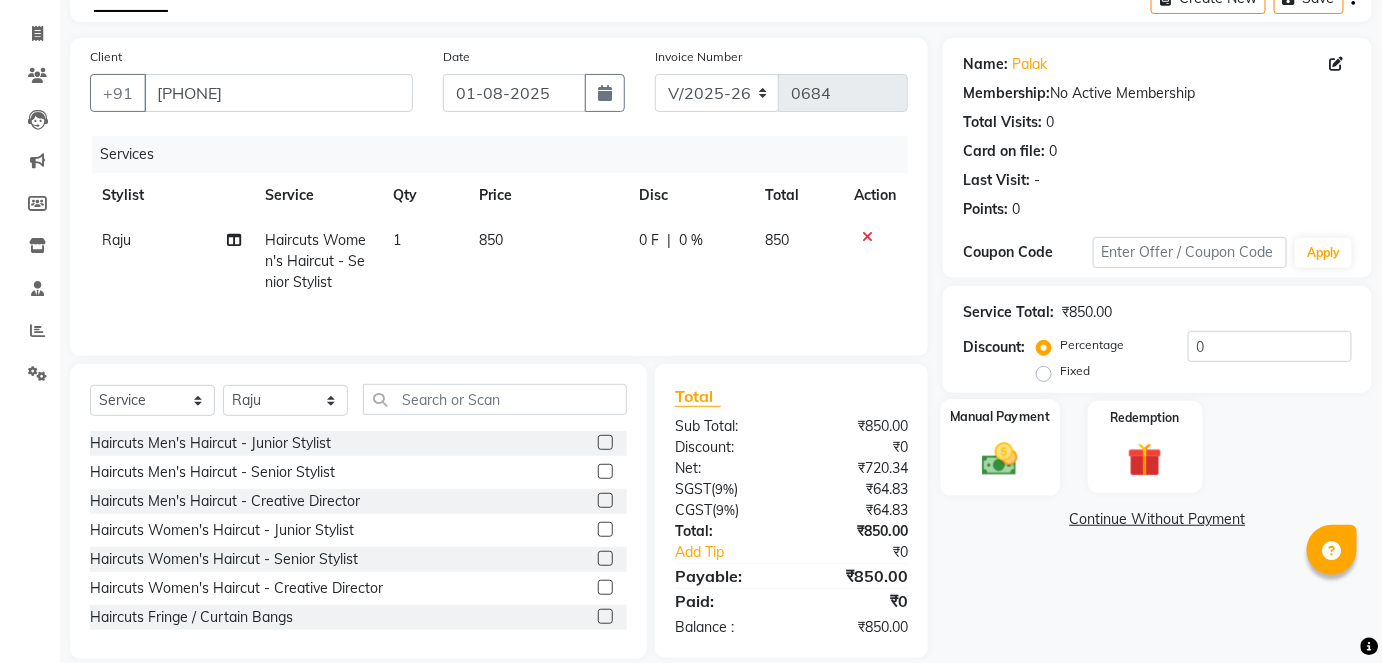 click 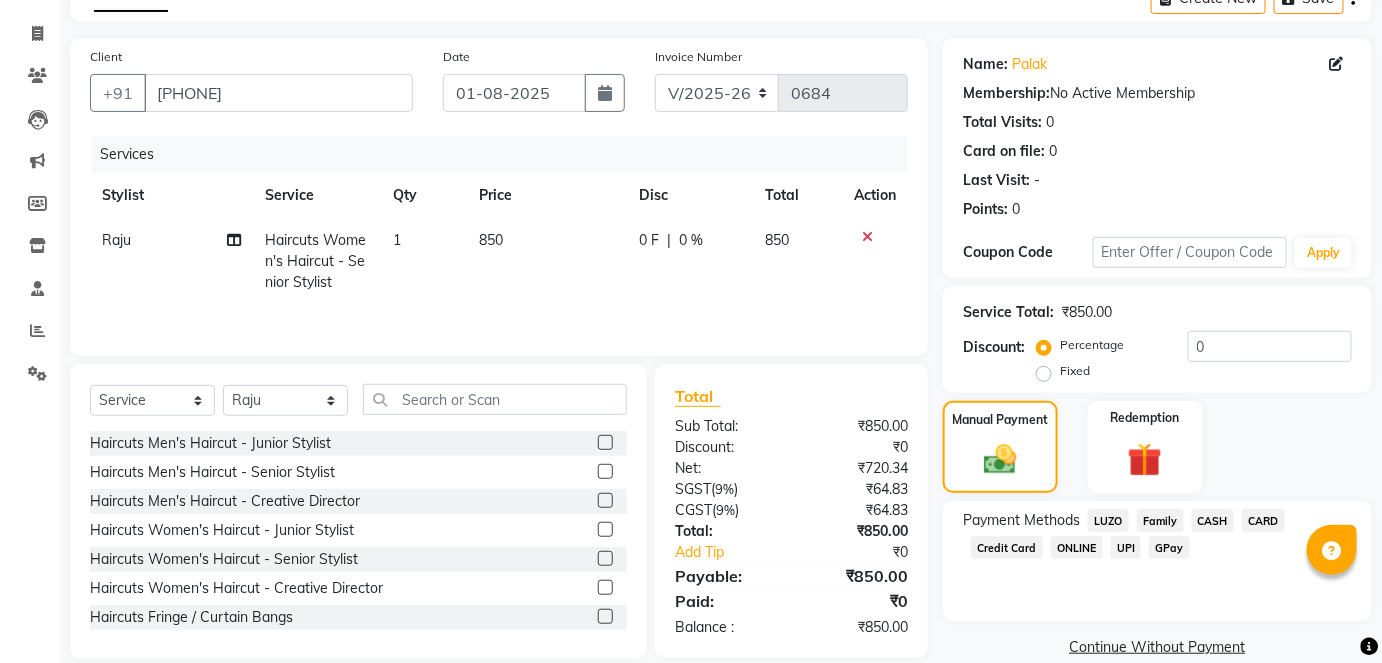 click on "CASH" 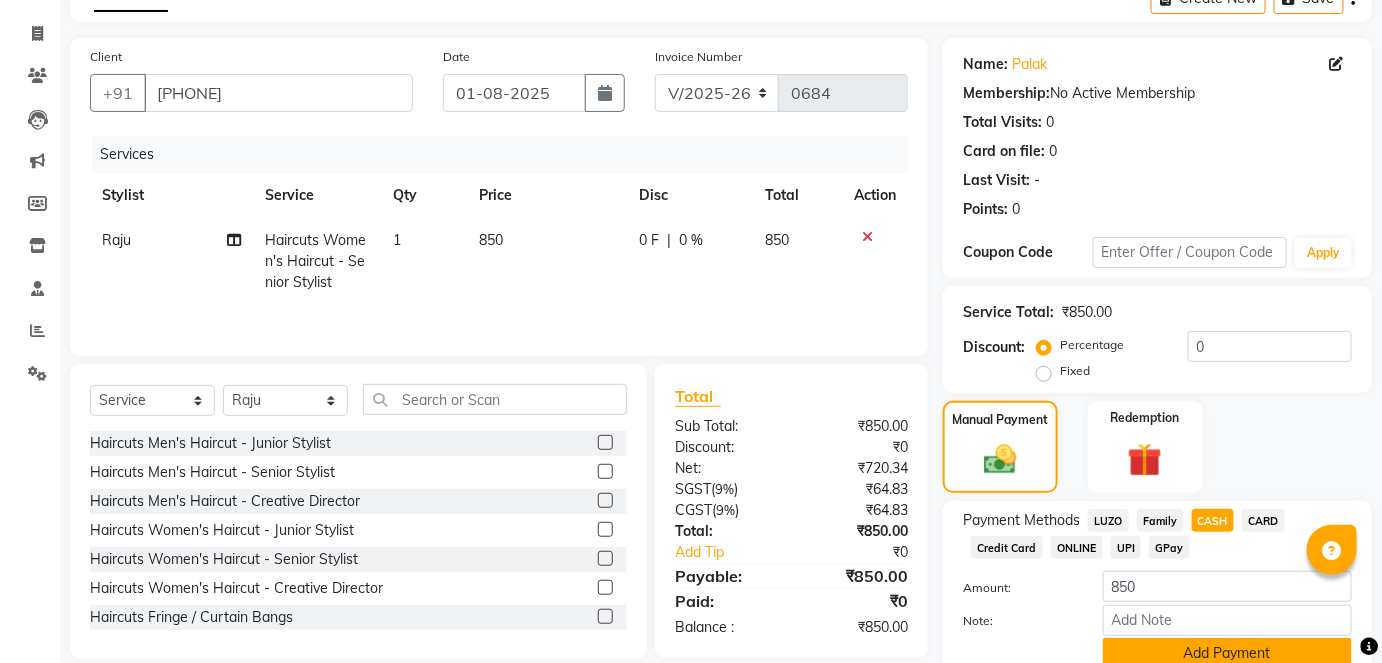 click on "Add Payment" 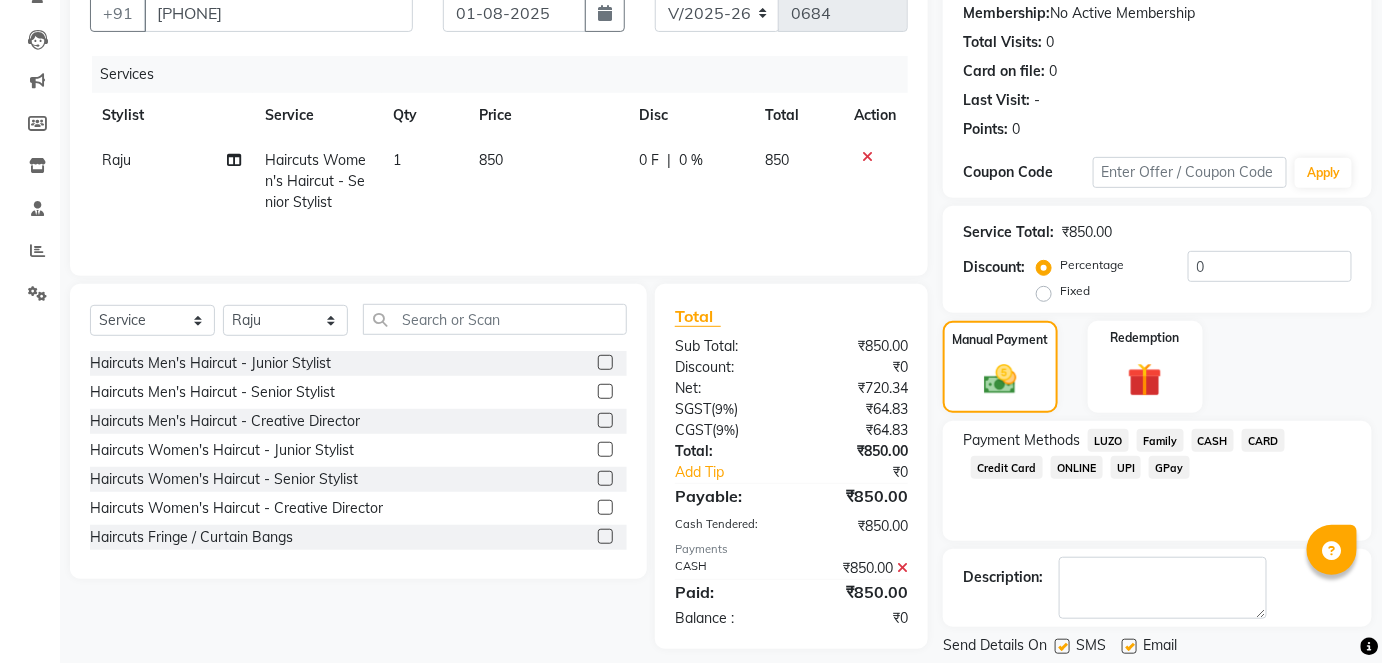 scroll, scrollTop: 252, scrollLeft: 0, axis: vertical 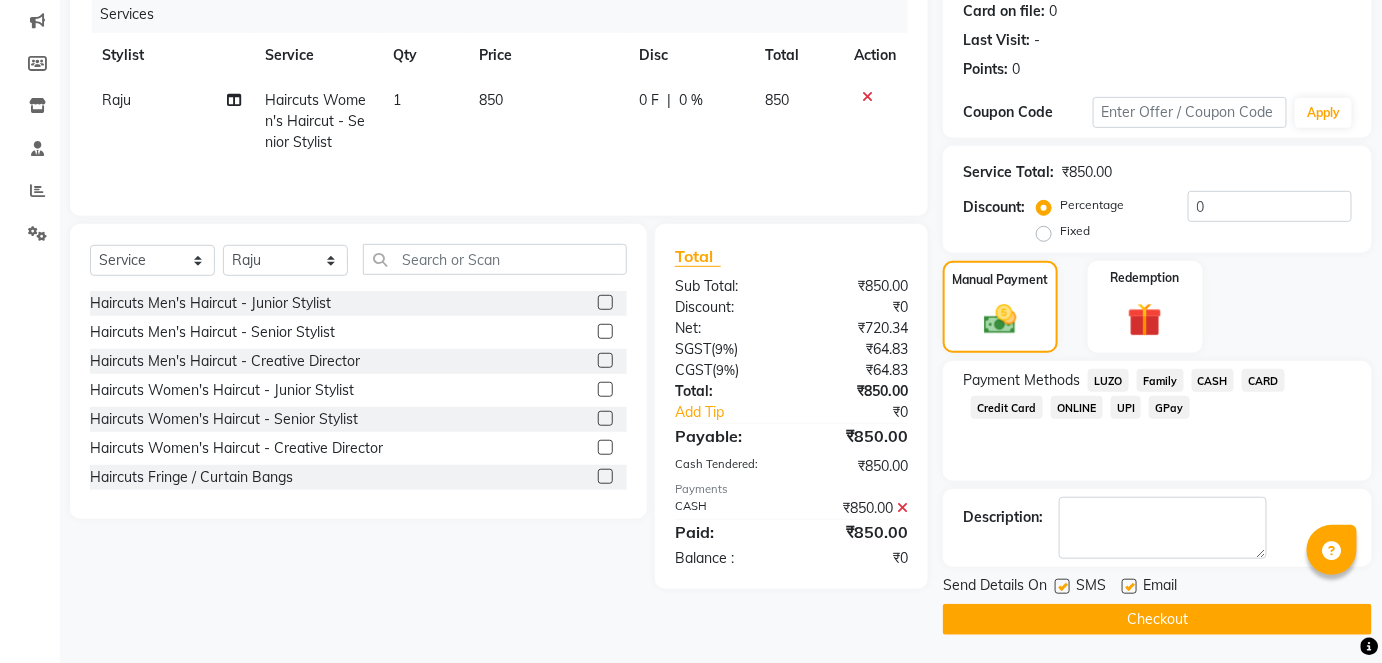 click on "Checkout" 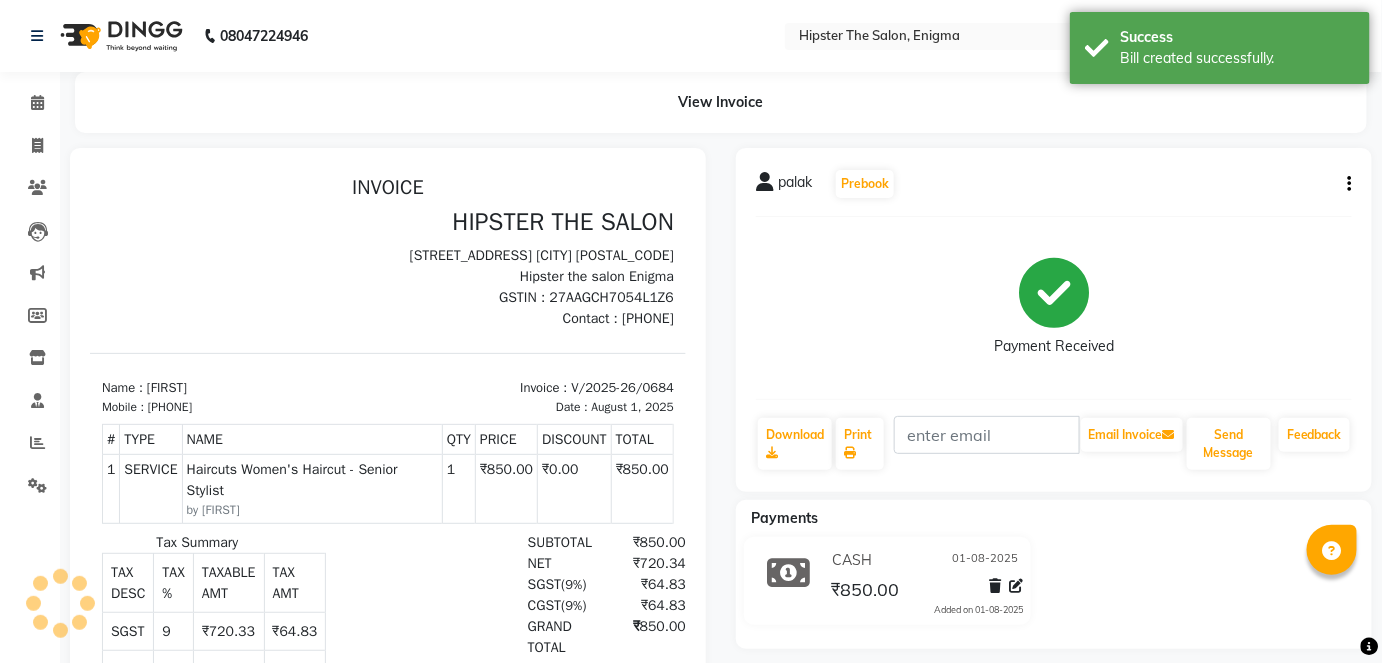 scroll, scrollTop: 0, scrollLeft: 0, axis: both 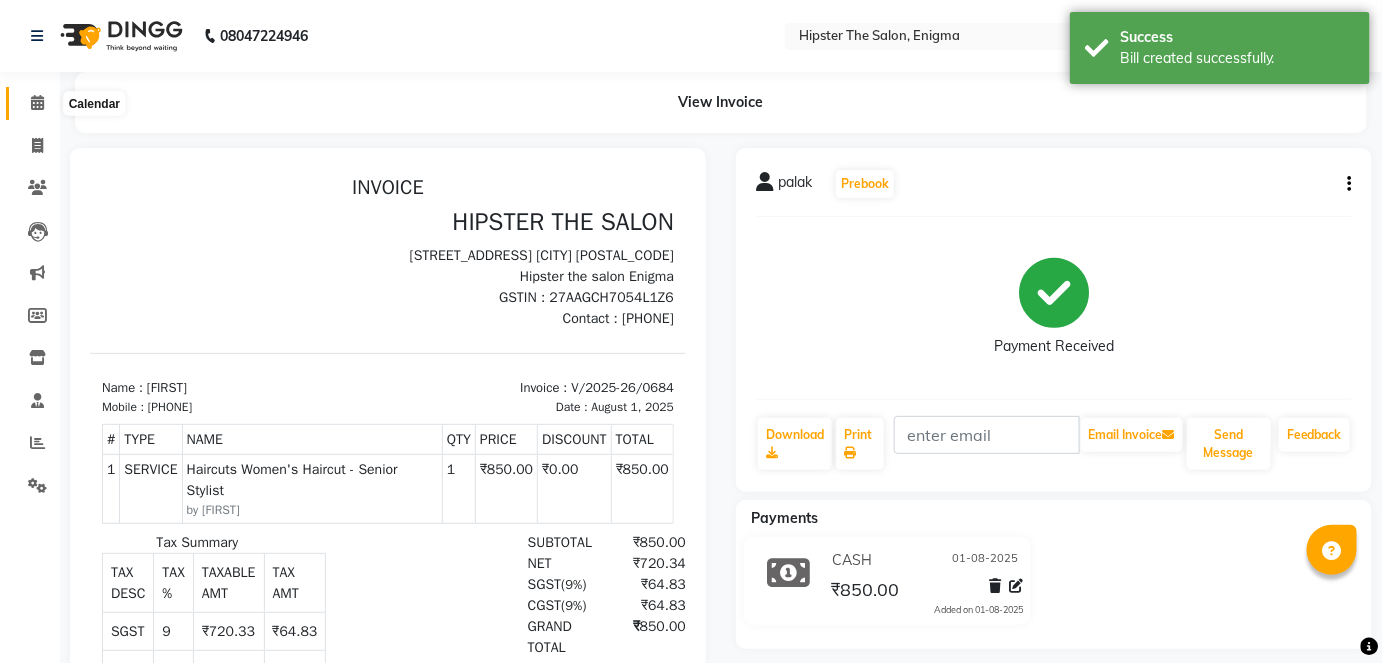 click 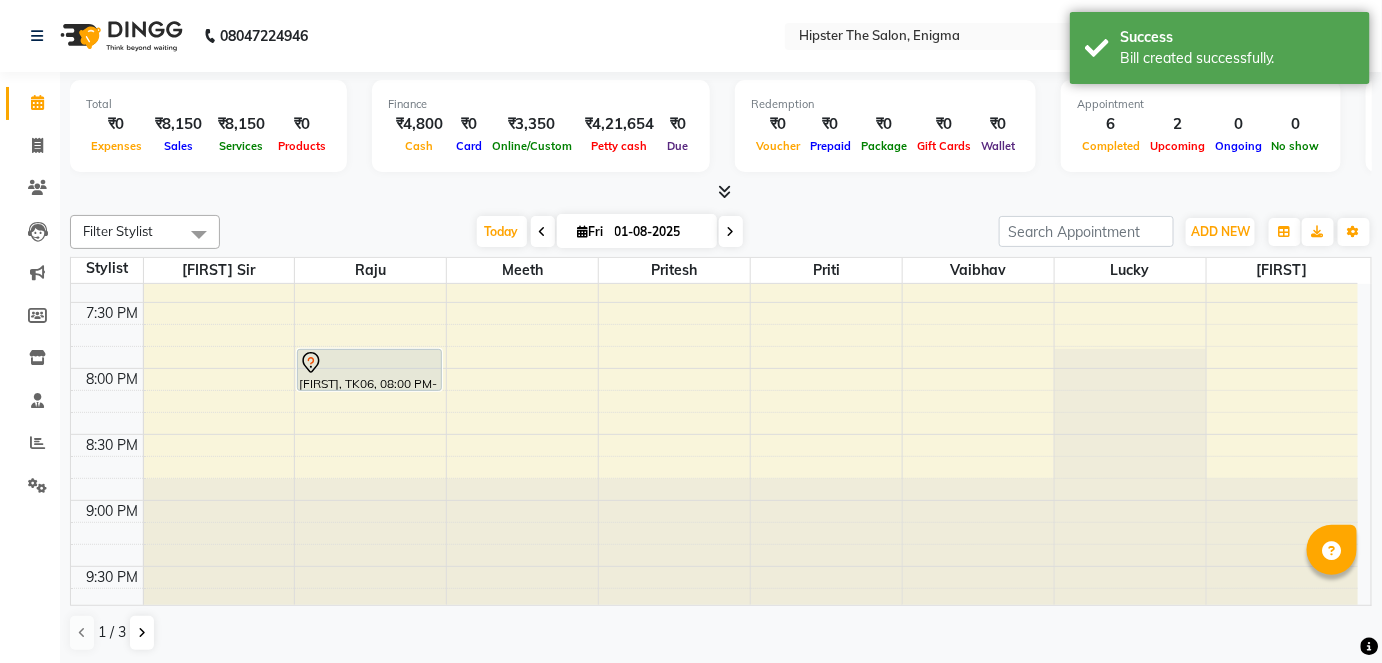 scroll, scrollTop: 1502, scrollLeft: 0, axis: vertical 